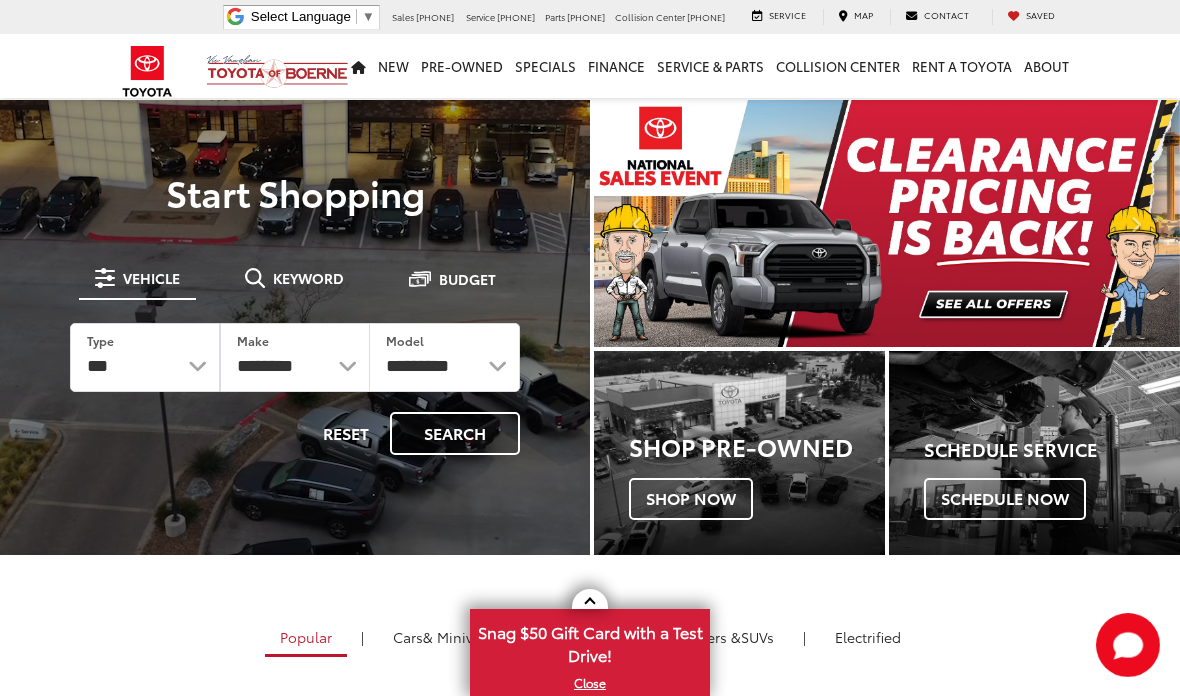 scroll, scrollTop: 0, scrollLeft: 0, axis: both 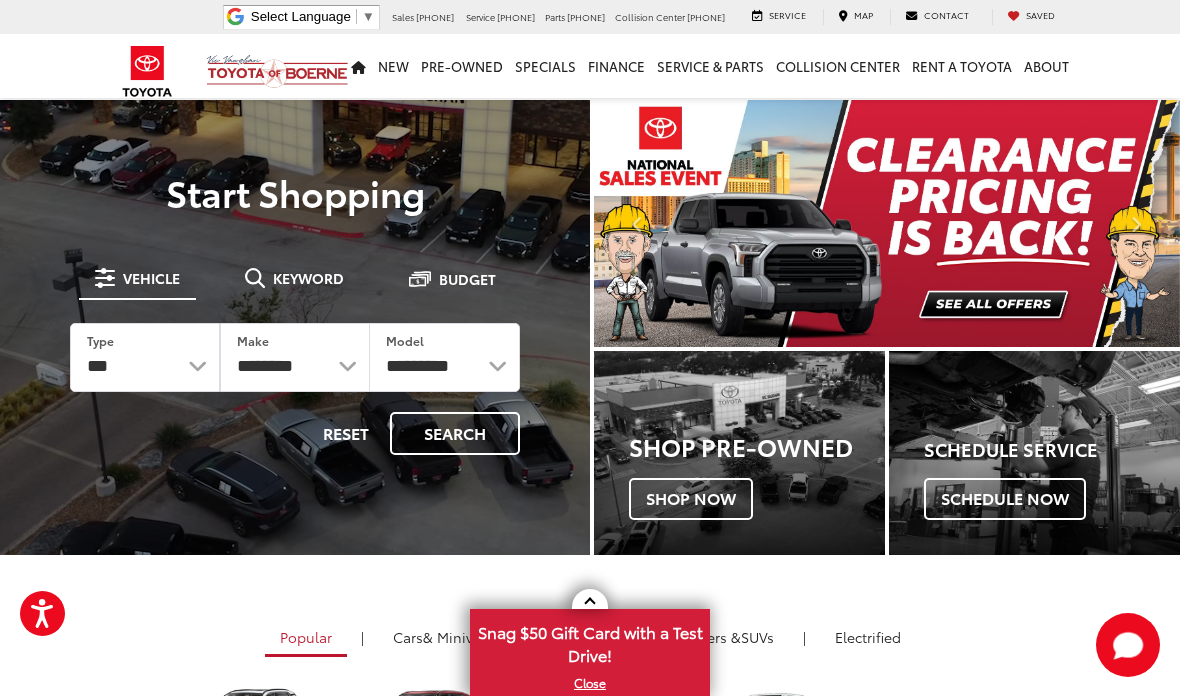 click on "Keyword" at bounding box center (294, 278) 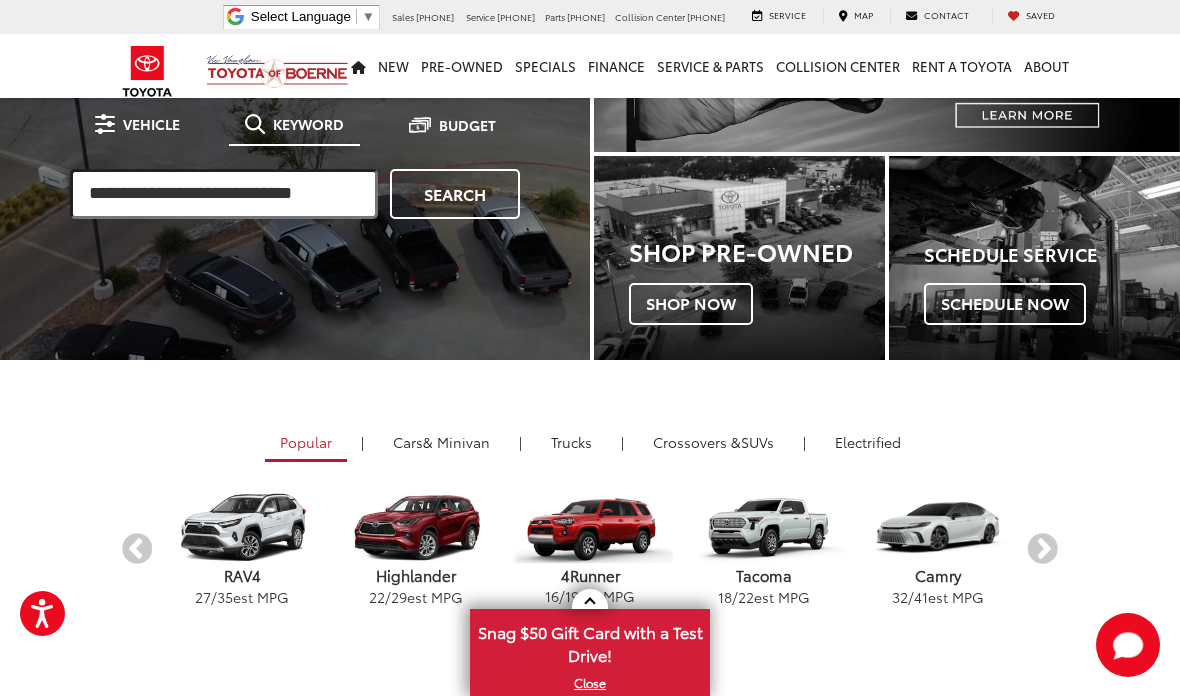 click at bounding box center (224, 194) 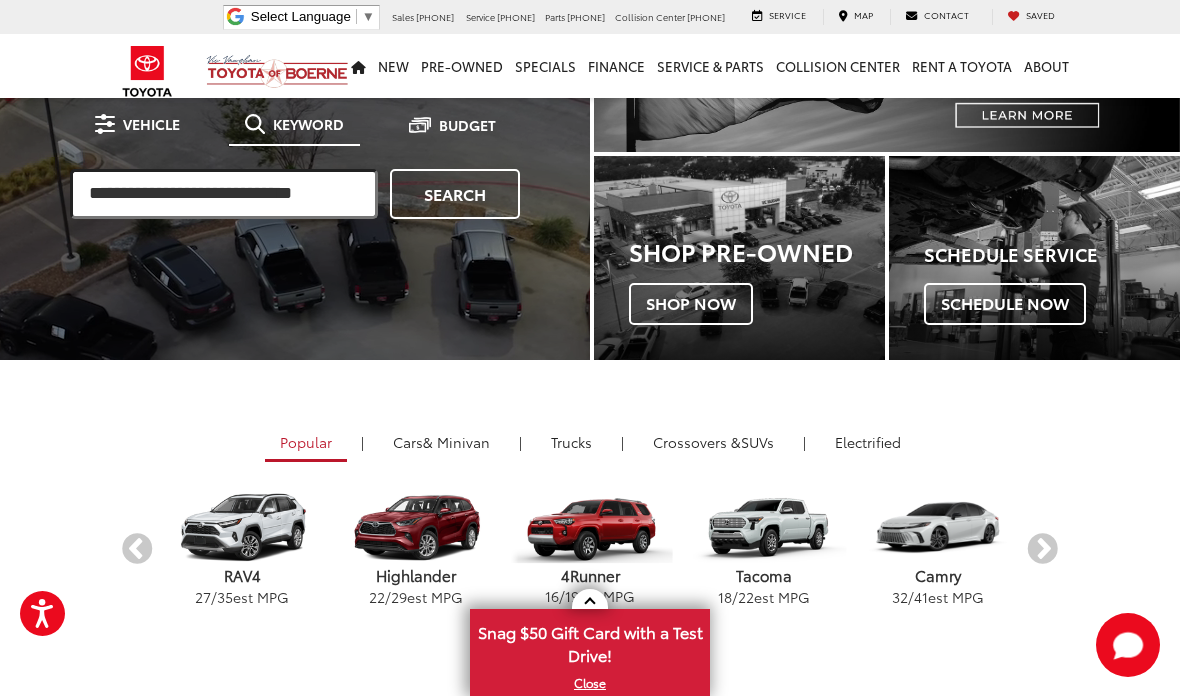 scroll, scrollTop: 194, scrollLeft: 0, axis: vertical 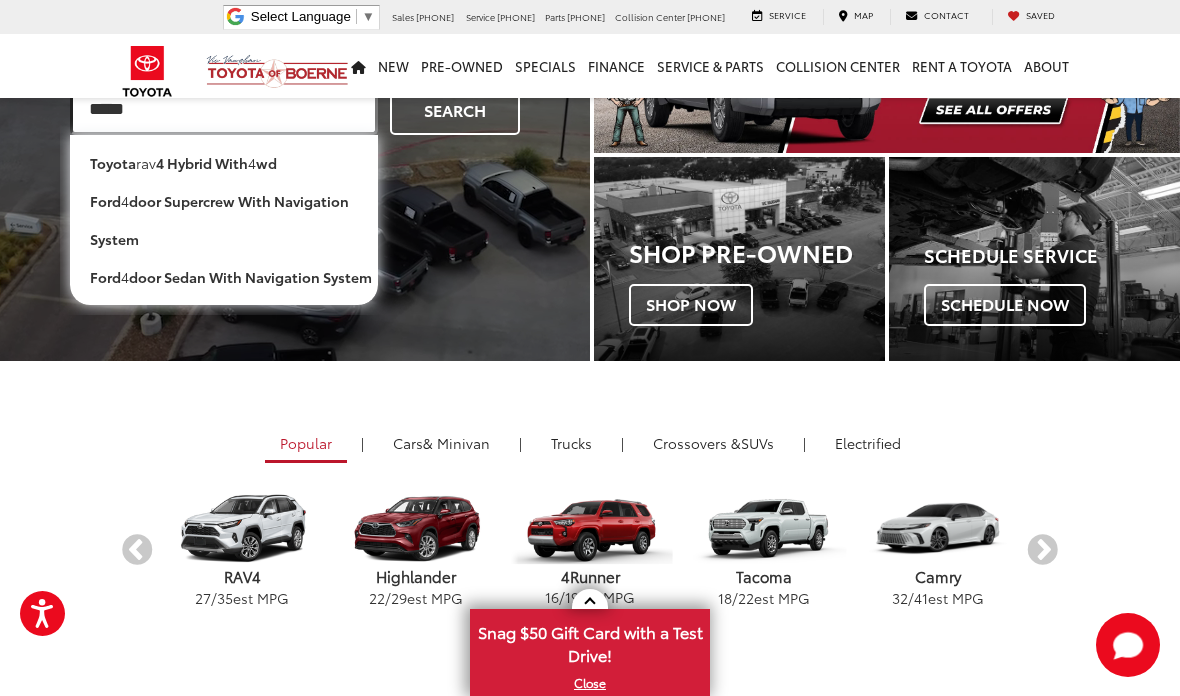 type on "*****" 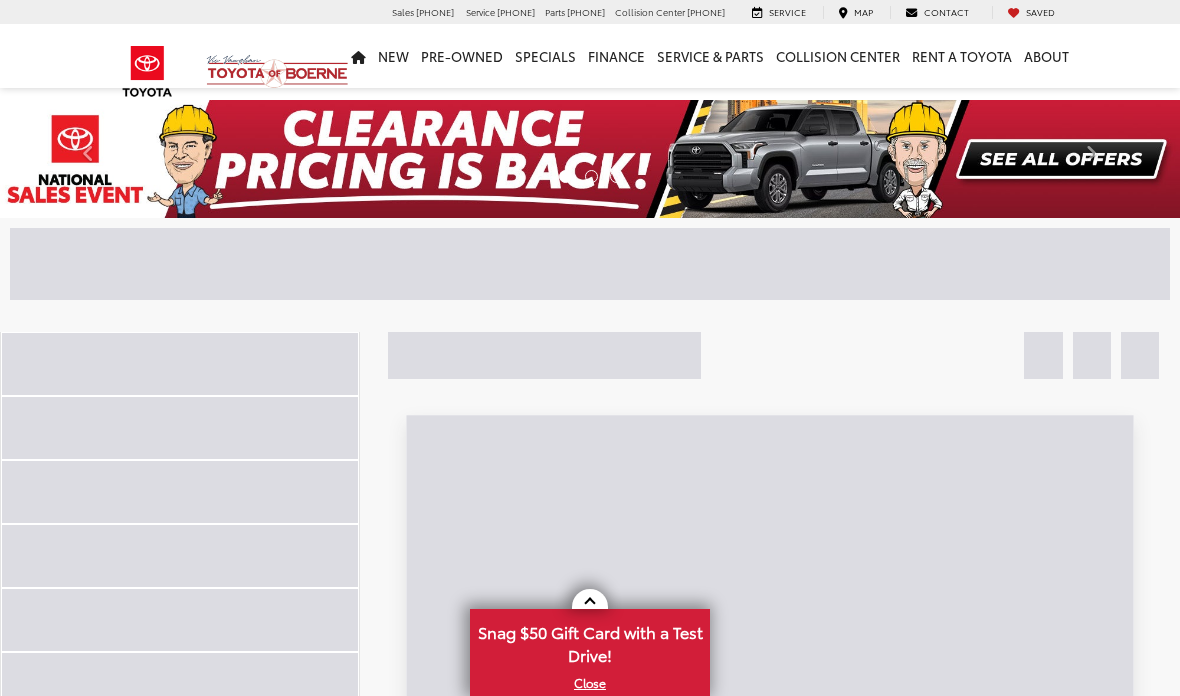 scroll, scrollTop: 0, scrollLeft: 0, axis: both 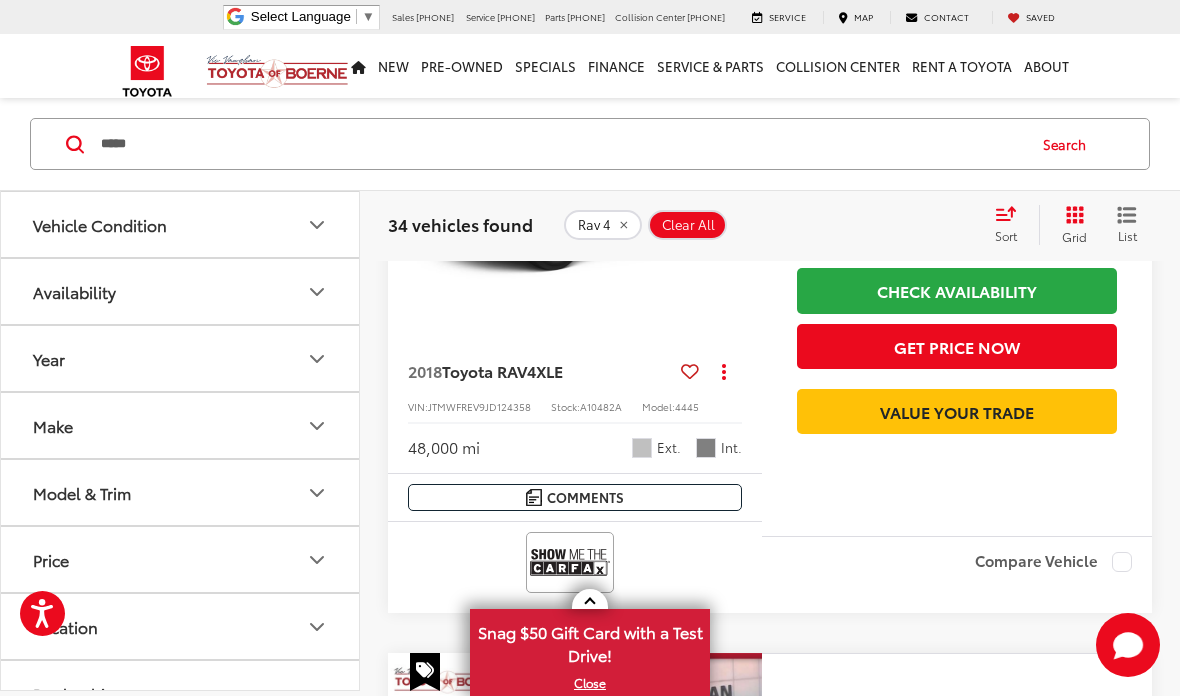 click 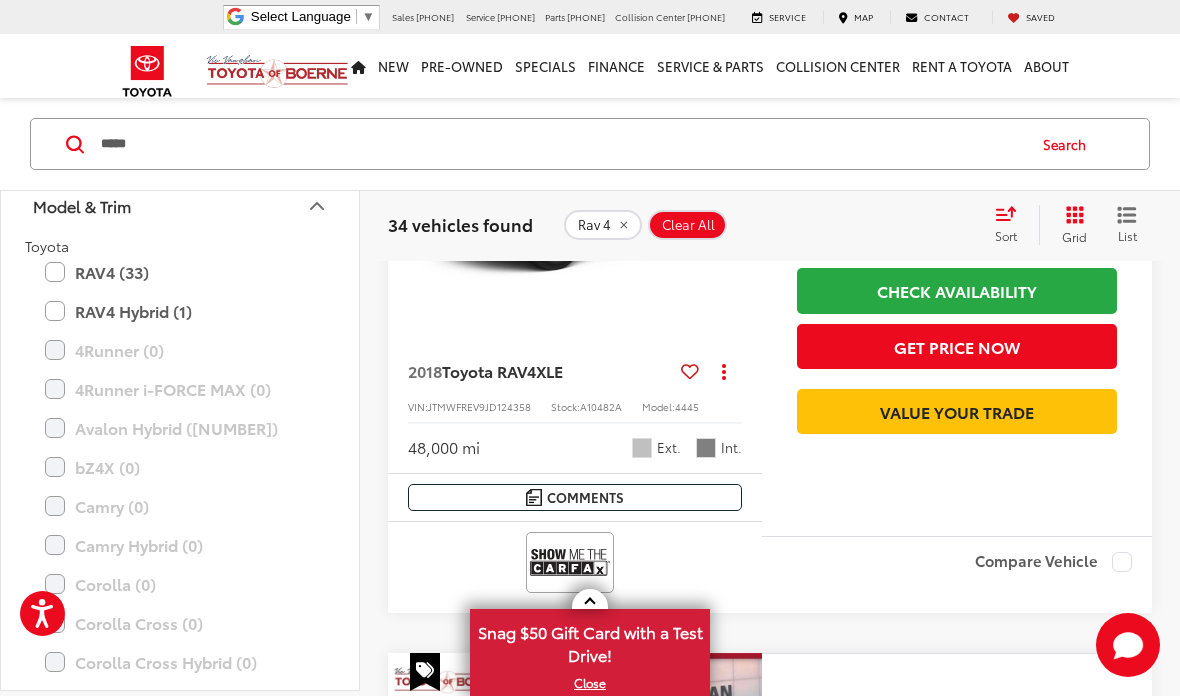 scroll, scrollTop: 288, scrollLeft: 0, axis: vertical 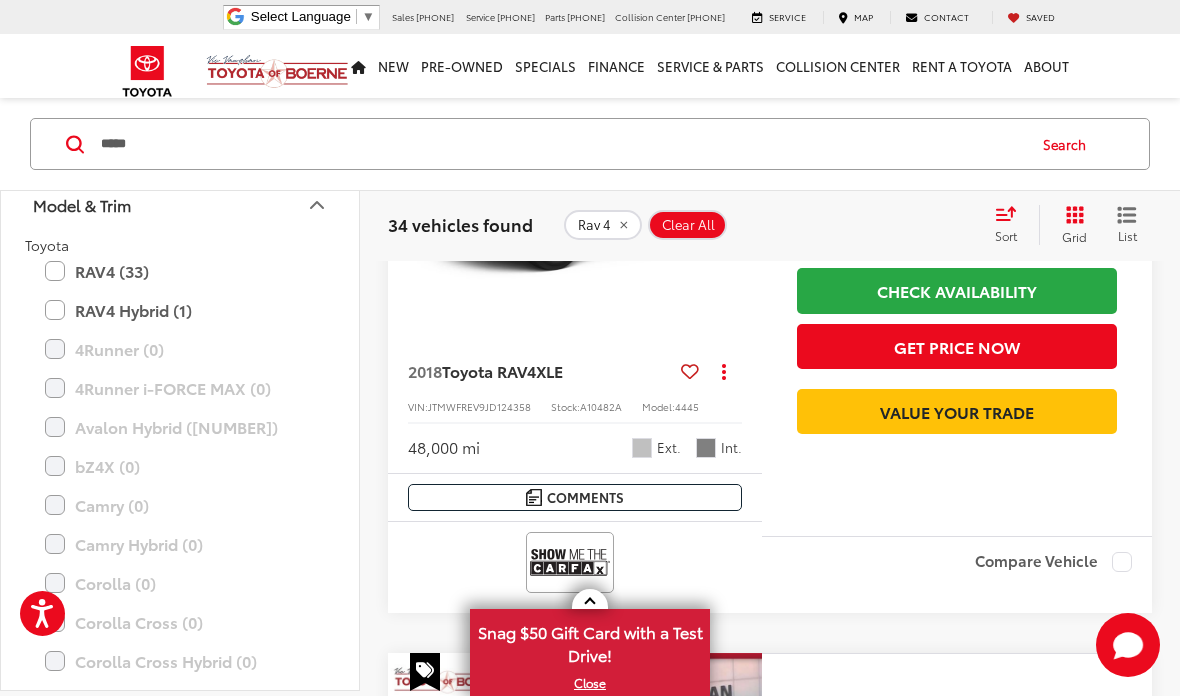 click on "RAV4 (33)" at bounding box center (180, 271) 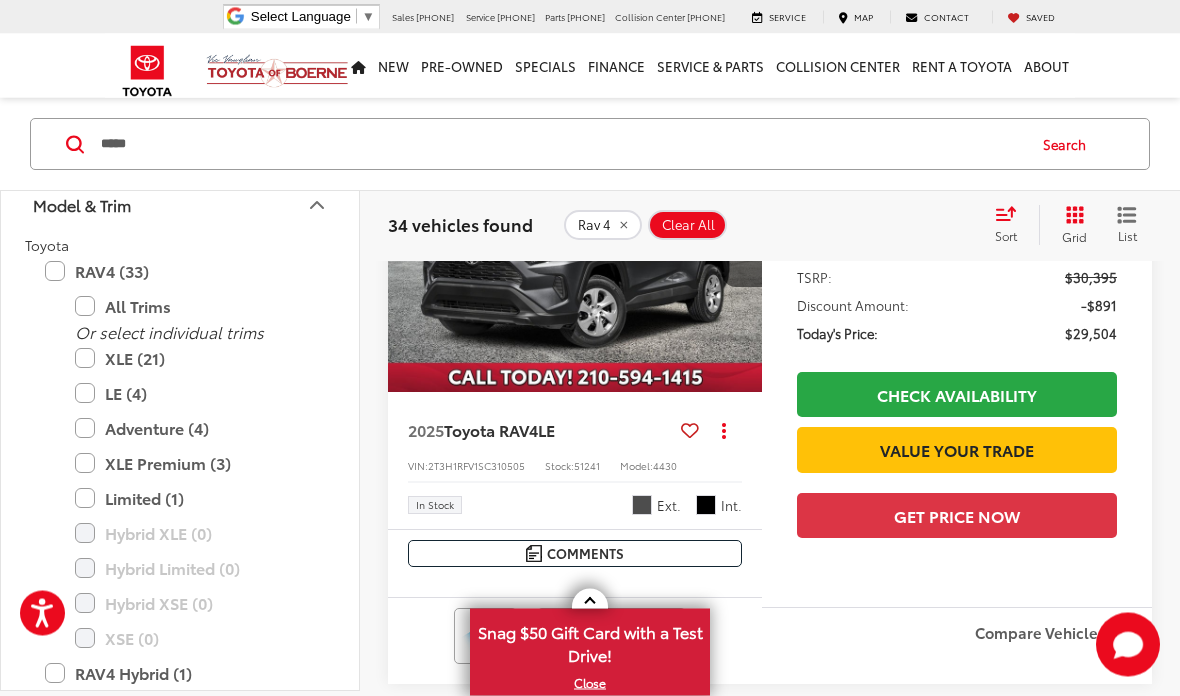 scroll, scrollTop: 120, scrollLeft: 0, axis: vertical 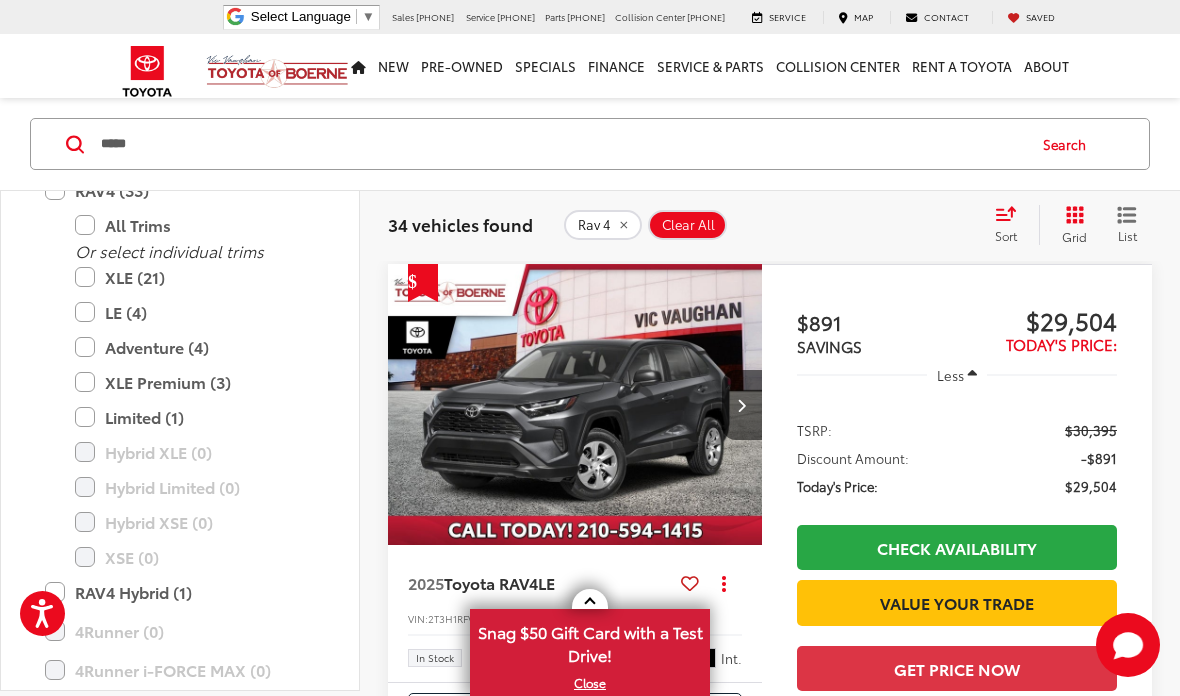 click on "Limited (1)" at bounding box center [195, 417] 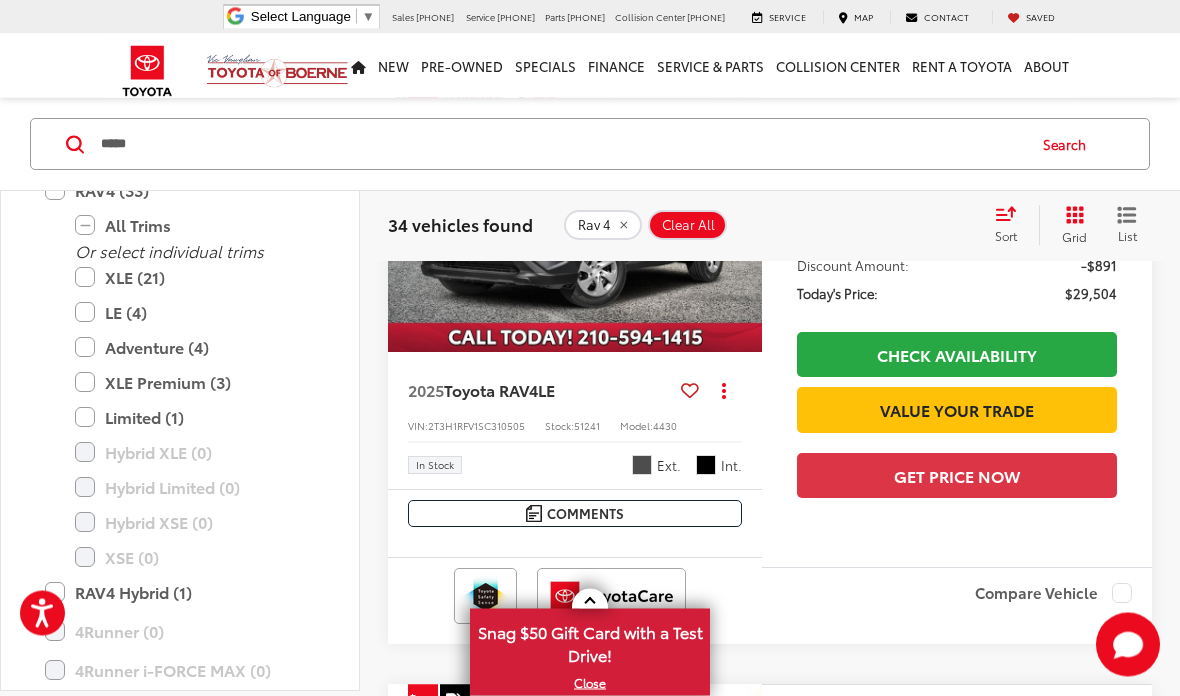 scroll, scrollTop: 325, scrollLeft: 0, axis: vertical 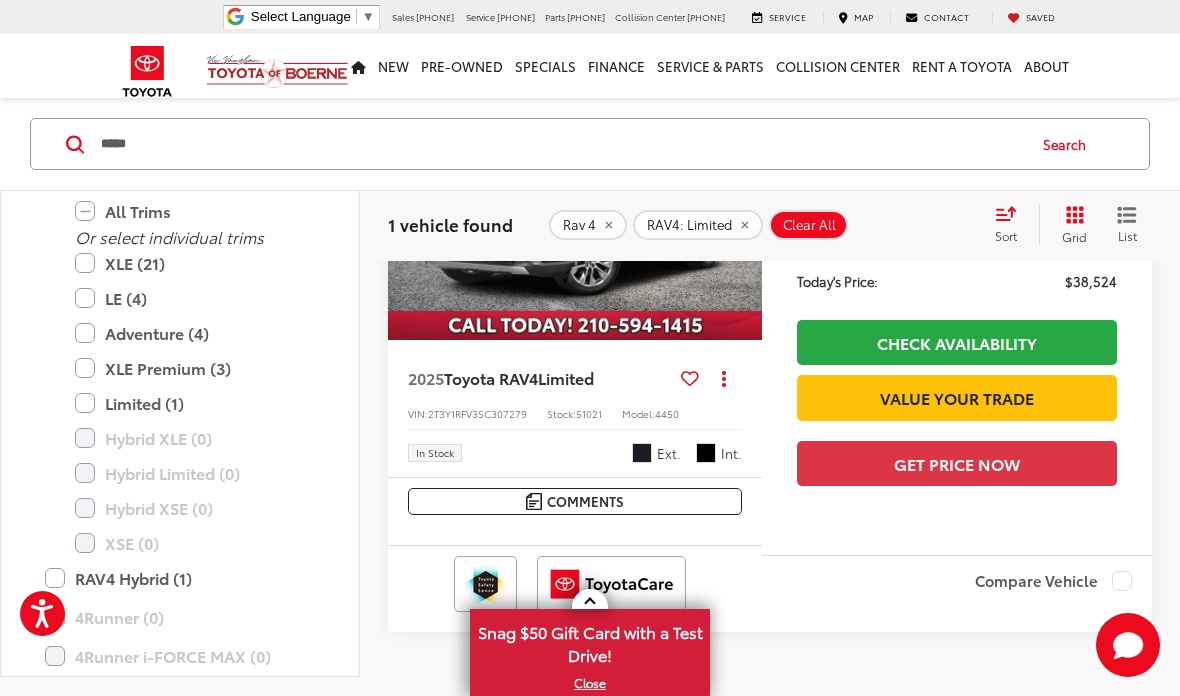 click on "RAV4 Hybrid (1)" at bounding box center (180, 578) 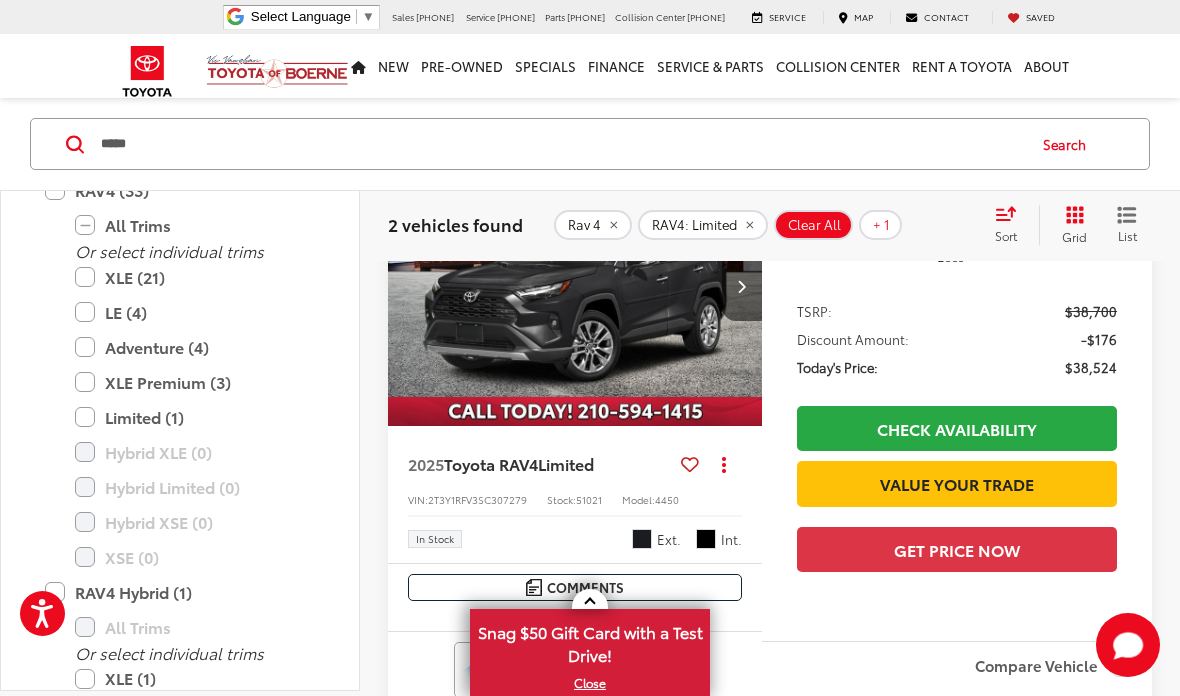 scroll, scrollTop: 841, scrollLeft: 0, axis: vertical 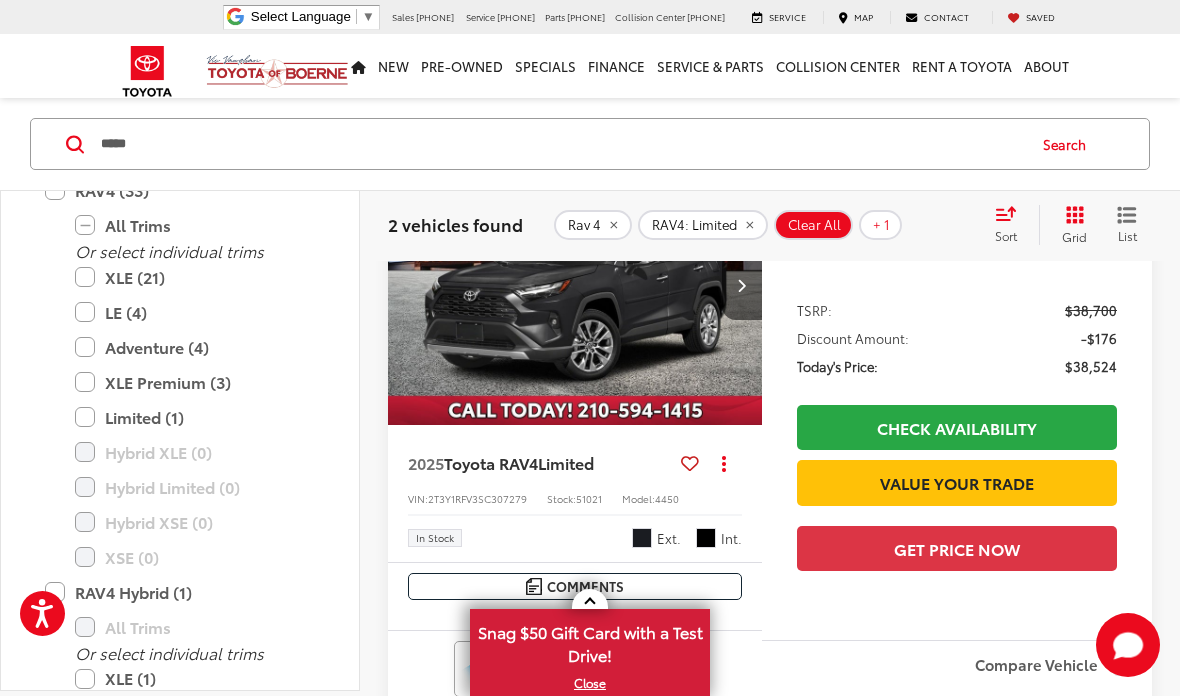 click on "Toyota RAV4" at bounding box center [491, 462] 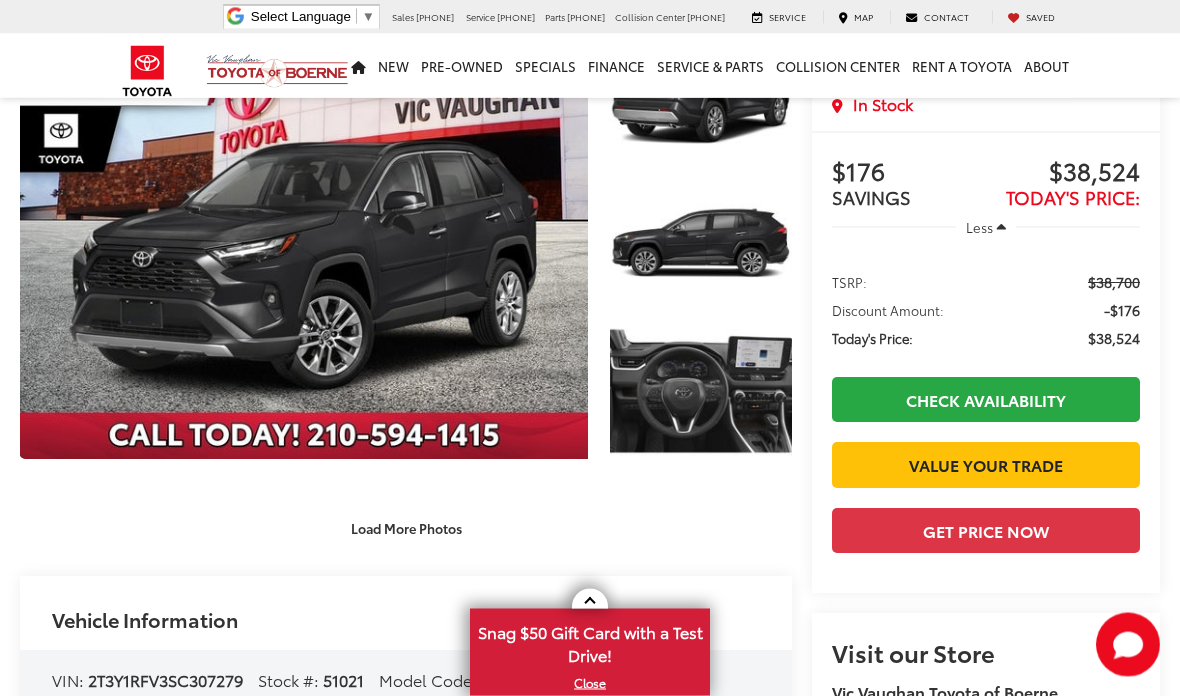 scroll, scrollTop: 0, scrollLeft: 0, axis: both 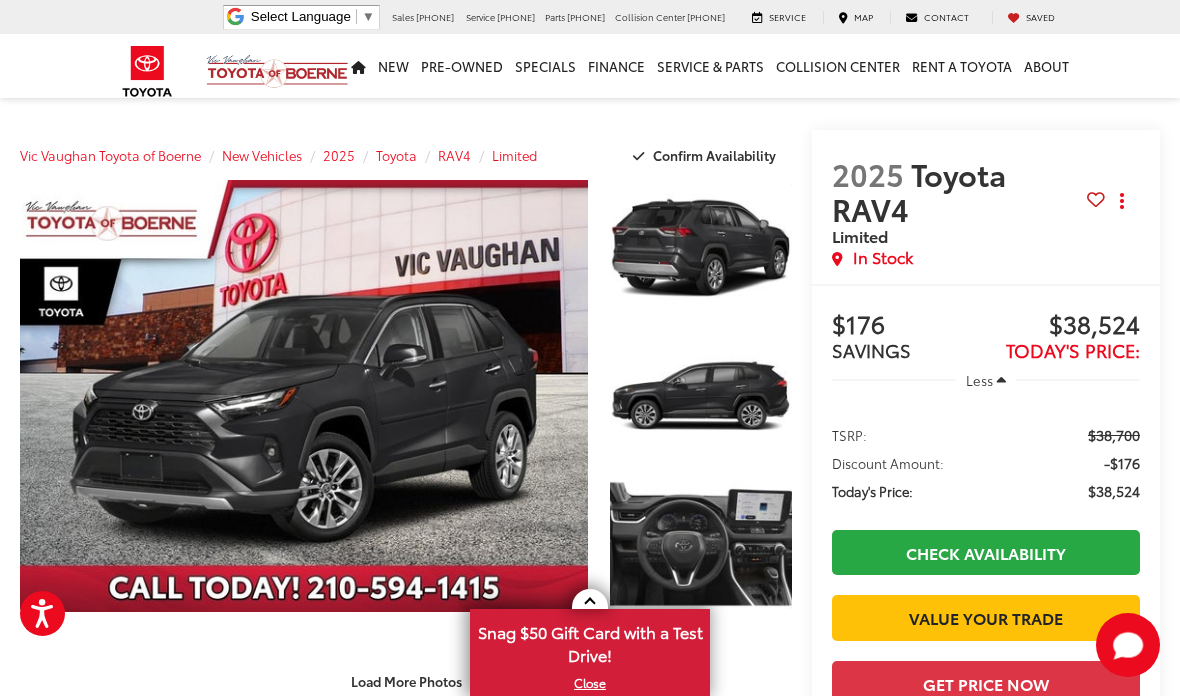 click on "Vic Vaughan Toyota of Boerne
New Vehicles
2025
Toyota
RAV4
Limited
Confirm Availability
Photos
1
/
32
Load More Photos" at bounding box center (590, 2045) 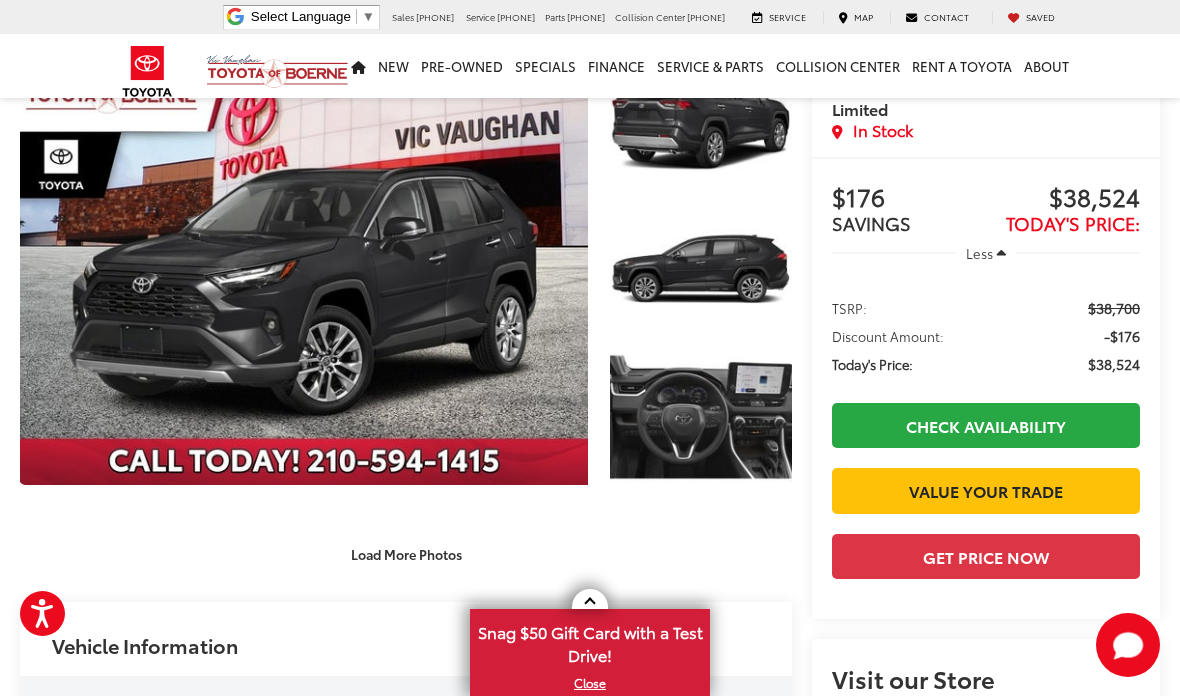 scroll, scrollTop: 0, scrollLeft: 0, axis: both 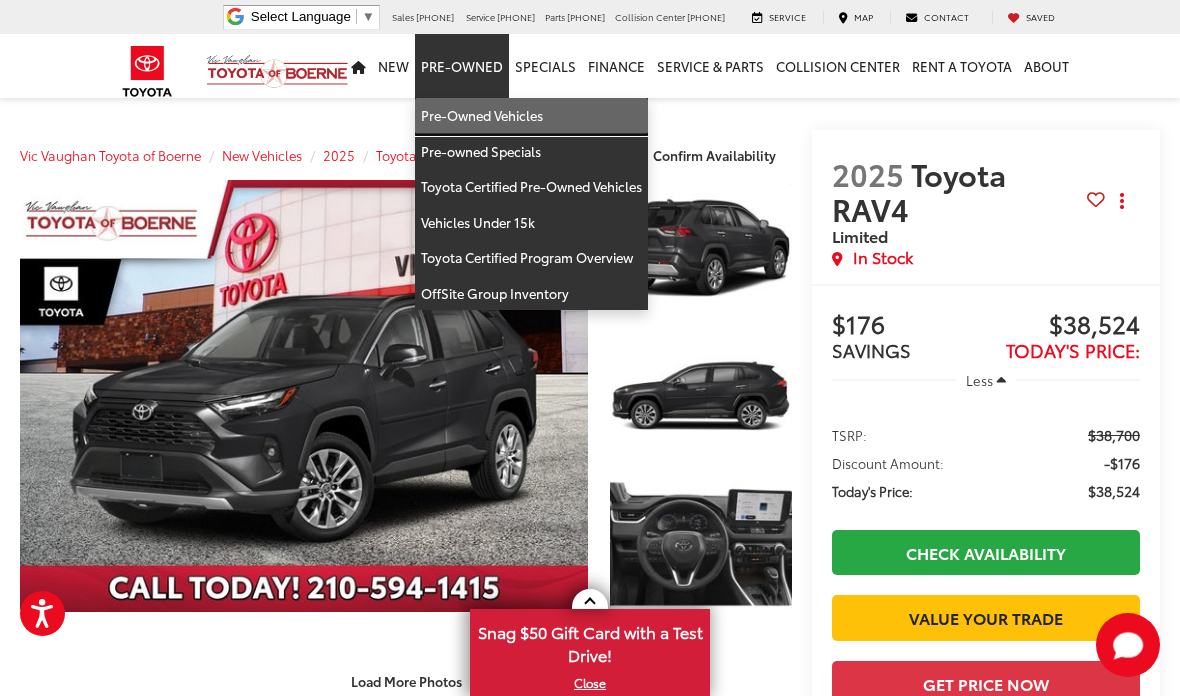 click on "Pre-Owned Vehicles" at bounding box center [531, 116] 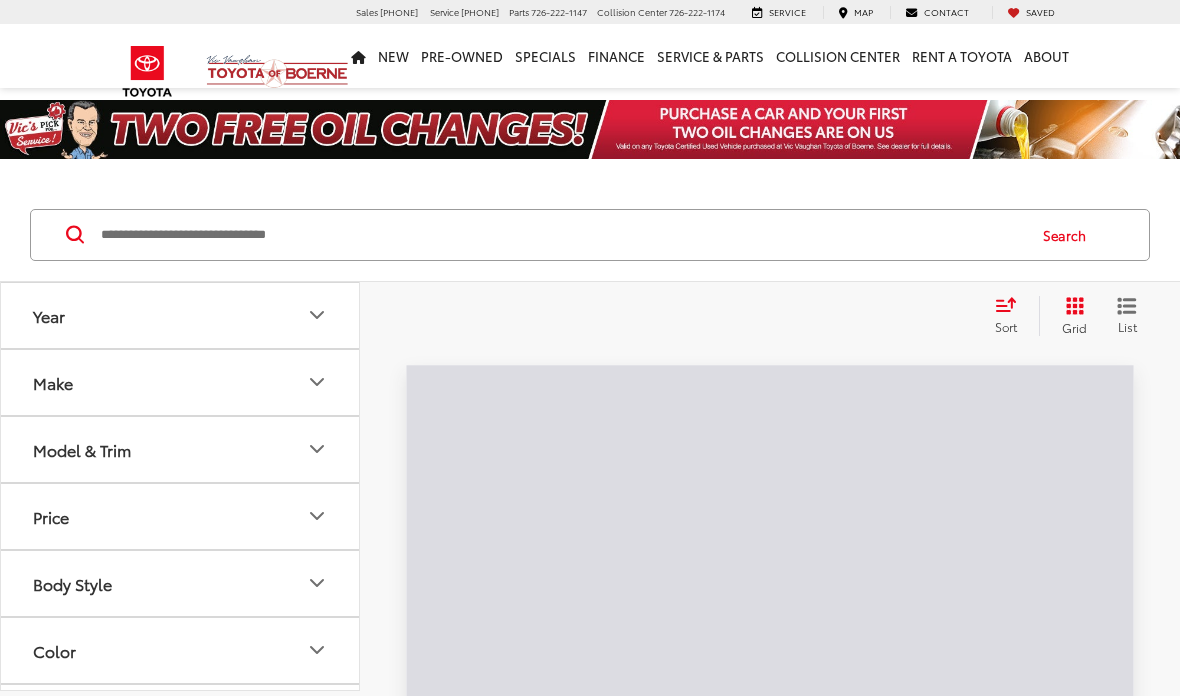 scroll, scrollTop: 0, scrollLeft: 0, axis: both 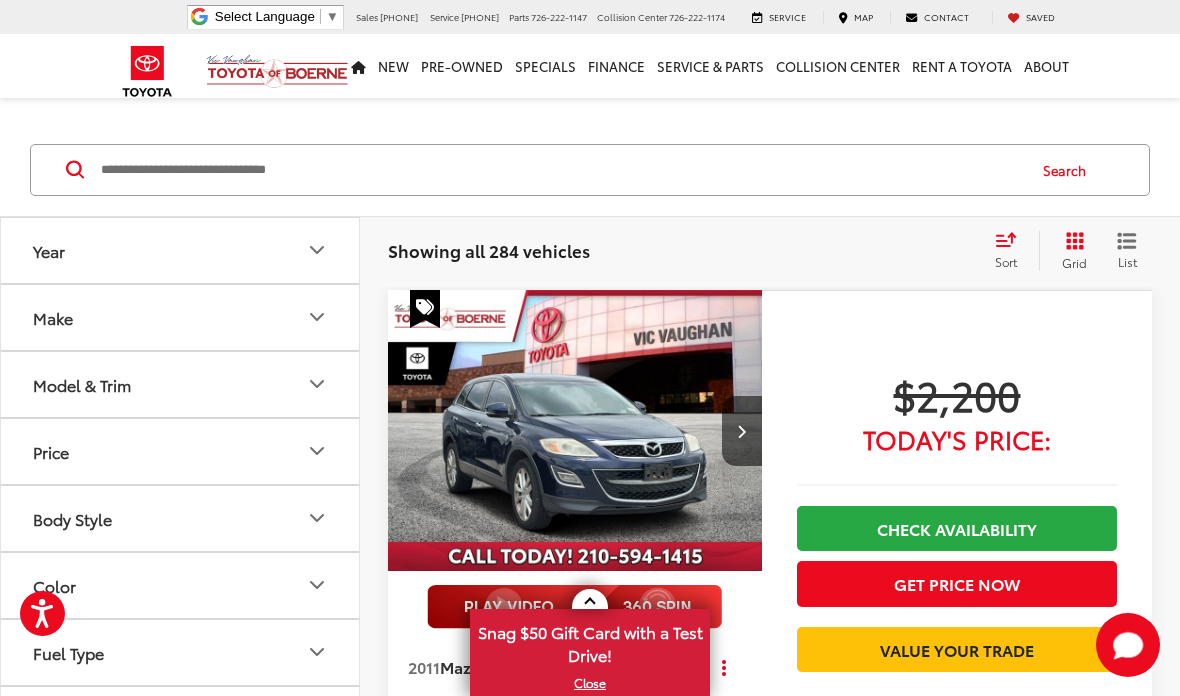 click at bounding box center [561, 170] 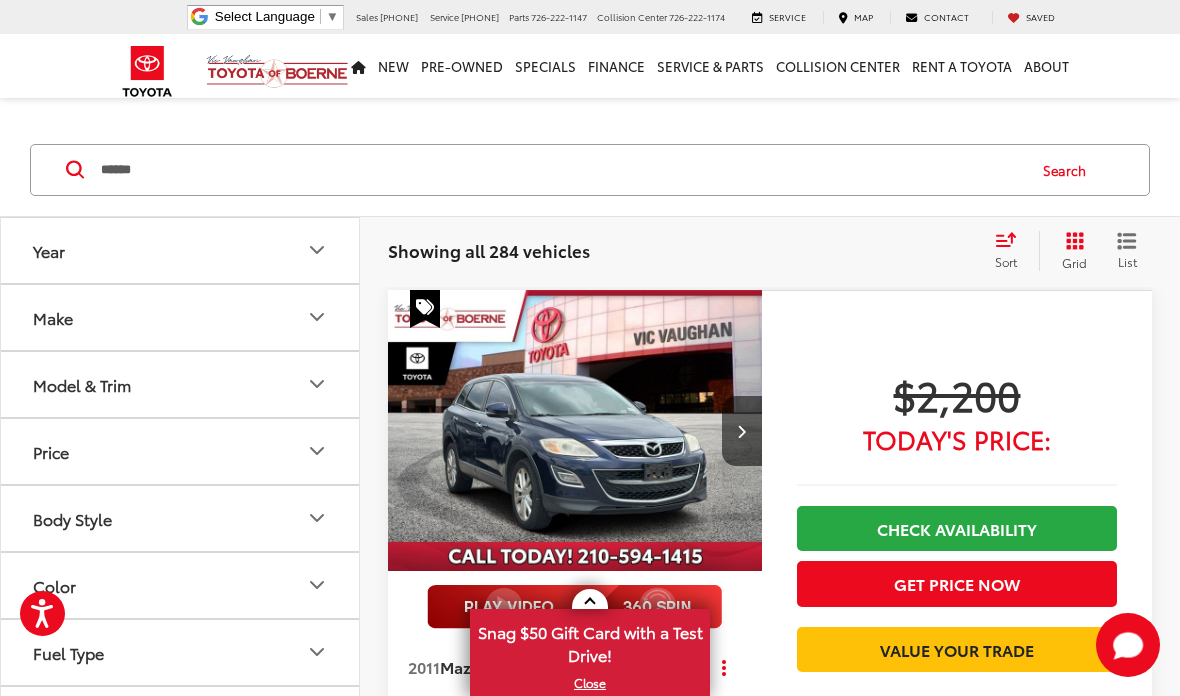 type on "******" 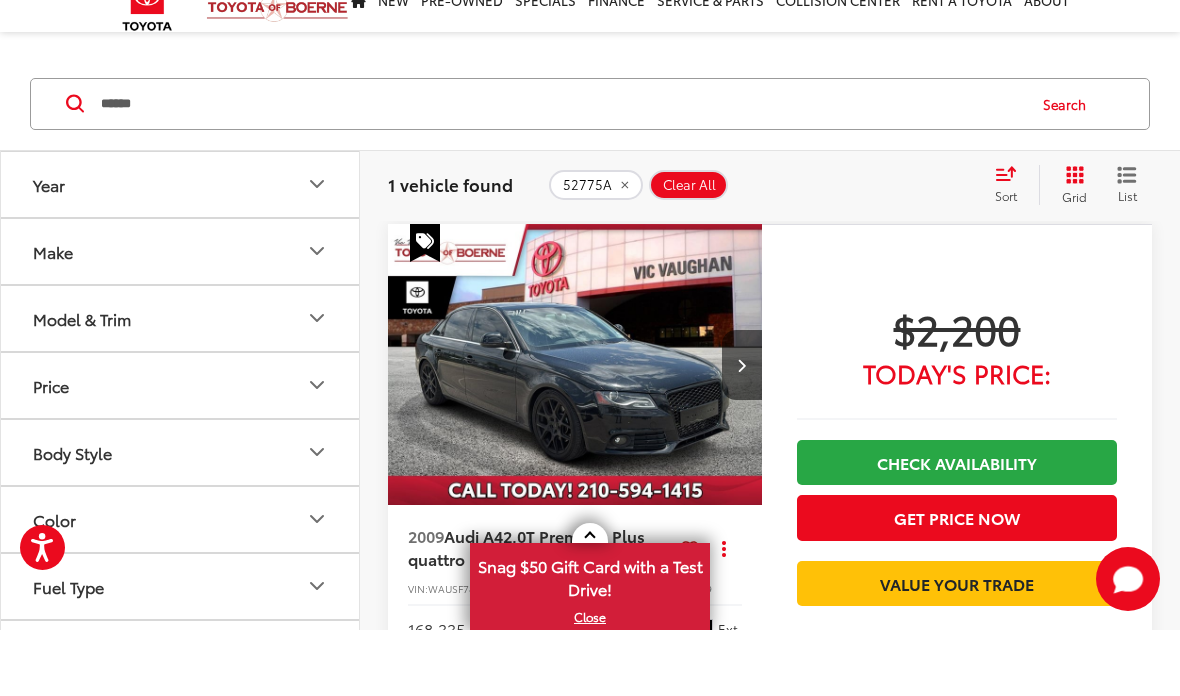scroll, scrollTop: 0, scrollLeft: 0, axis: both 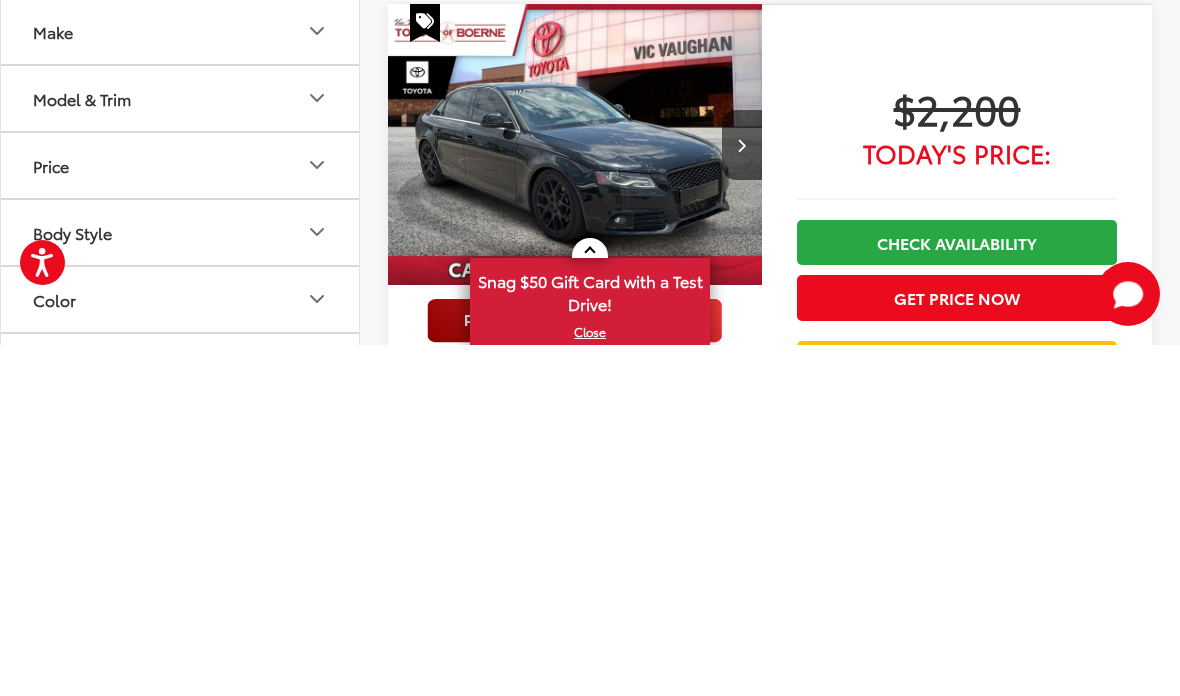 click on "1 / 46 2009  Audi A4  2.0T Premium Plus quattro
Copy Link Share Print View Details VIN:  WAUSF78K29N077343 Stock:  52775A Model:  8K2569 168,335 mi Ext. More Details Comments Dealer Comments Clean CARFAX. 2009 Audi A4 2.0T Premium Plus quattro Black quattro, Leather. 22/30 City/Highway MPG Reviews:   * If you want a fun-to-drive convertible that doesn’t skimp on luxury, the 2009 Audi A4 Cabriolet is a viable alternative to the omnipresent BMW 3 Series. Soft-top purists will find this is one of the last of the breed. Source: KBB.com More...   Track Price
$2,200
Today's Price:
Check Availability
Get Price Now
Value Your Trade
Compare Vehicle *First Name *Last Name *E-Mail Address Phone Number Comments: Let's Talk Dealer Comments" at bounding box center (770, 720) 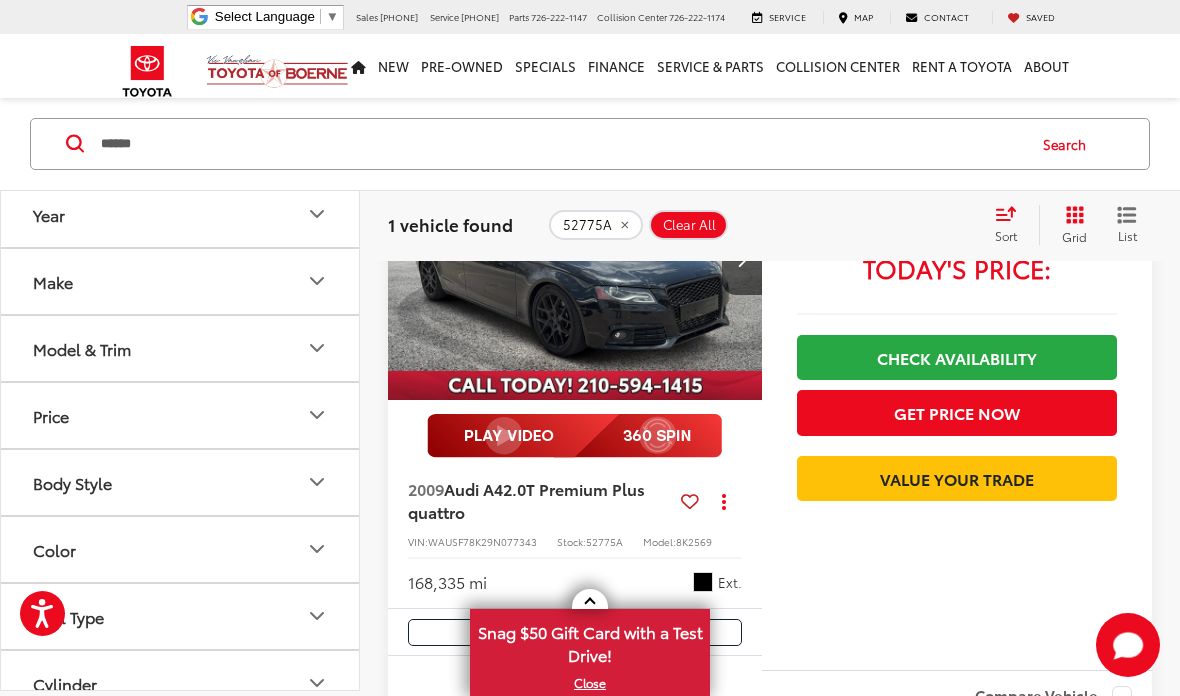 scroll, scrollTop: 238, scrollLeft: 0, axis: vertical 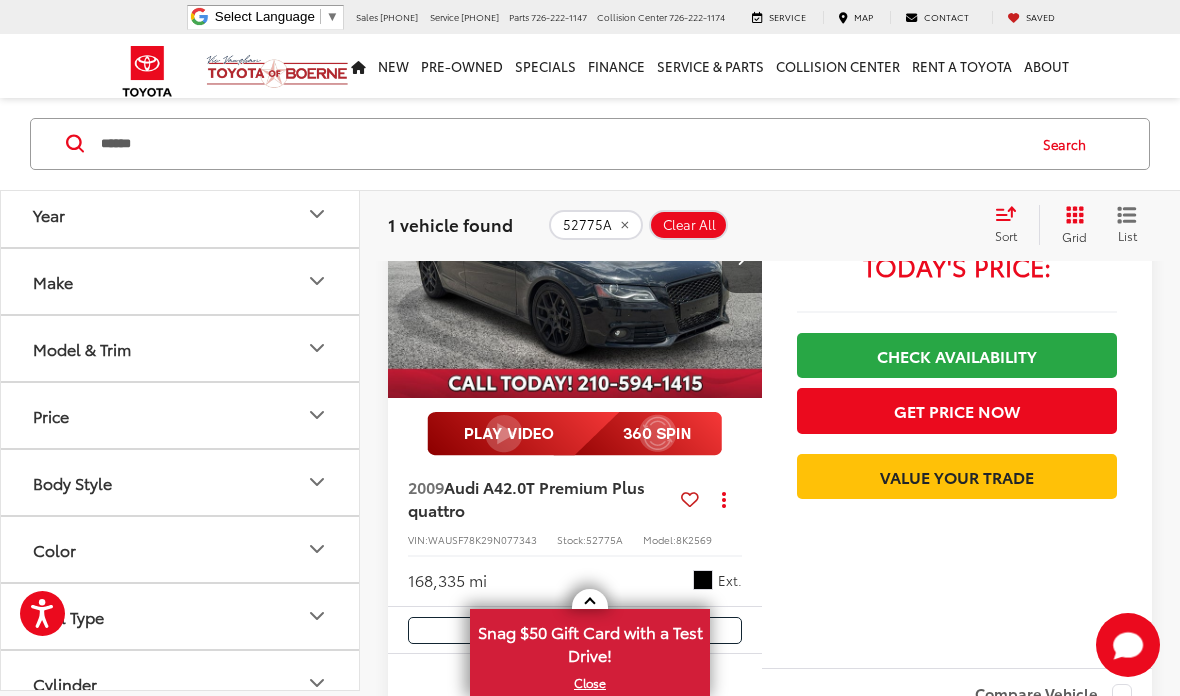 click on "2.0T Premium Plus quattro" at bounding box center [526, 497] 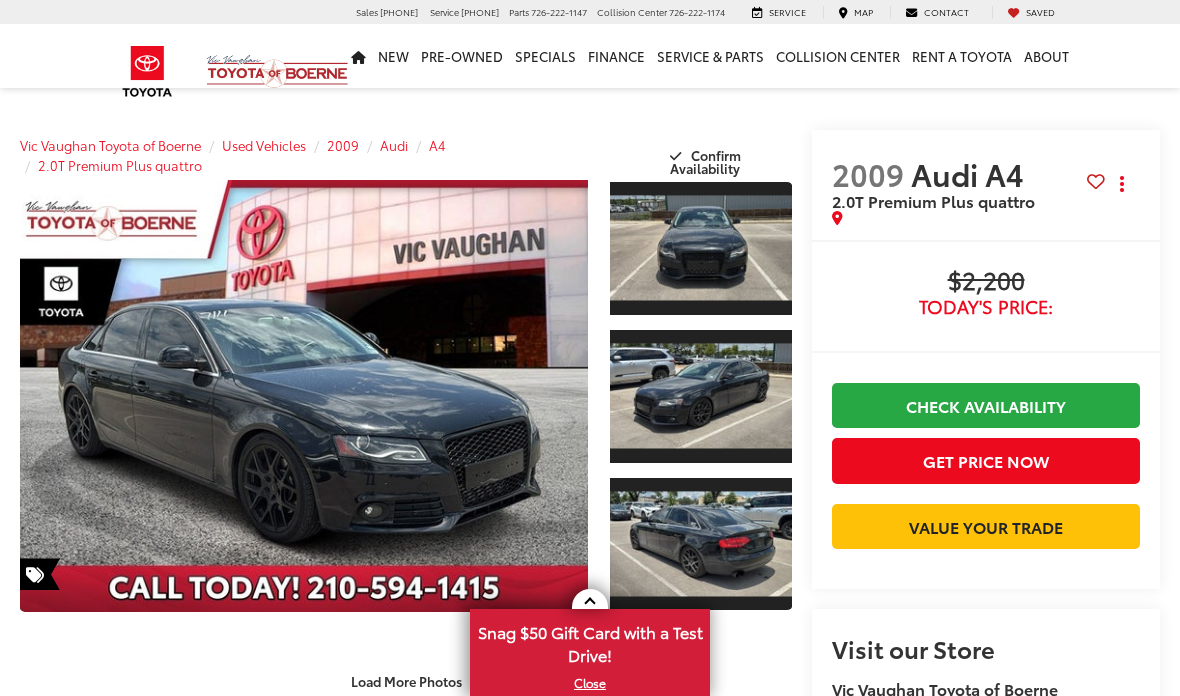 scroll, scrollTop: 2, scrollLeft: 0, axis: vertical 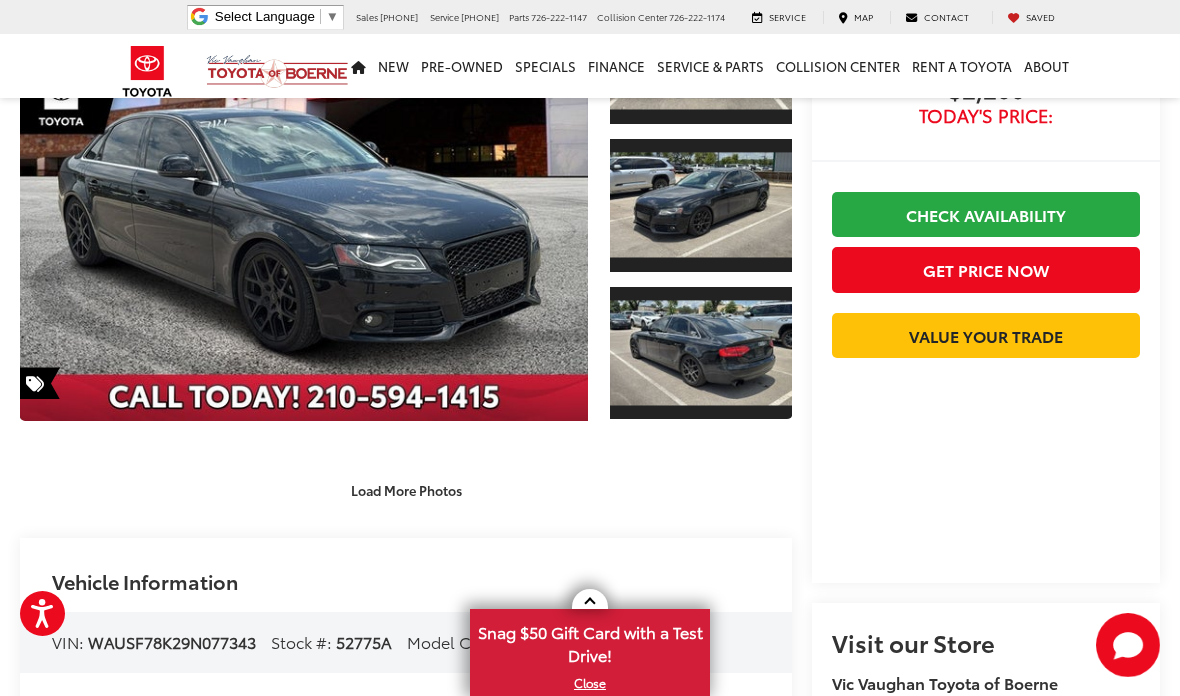 click on "Load More Photos" at bounding box center [406, 489] 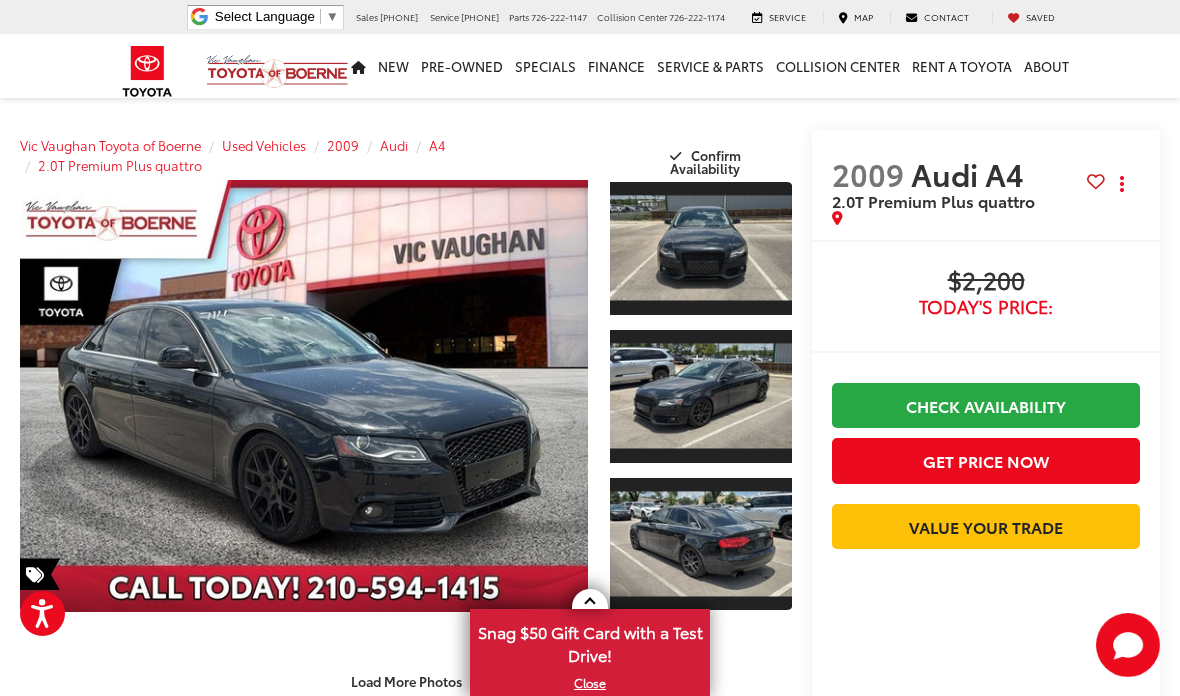 scroll, scrollTop: 24, scrollLeft: 0, axis: vertical 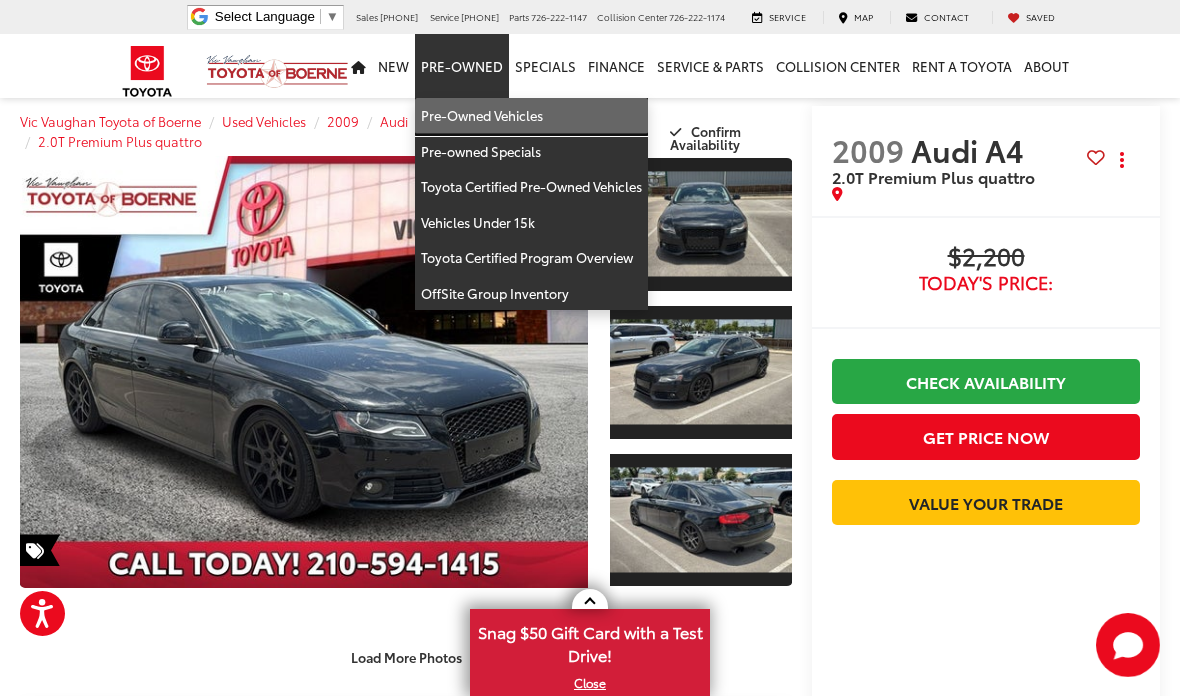 click on "Pre-Owned Vehicles" at bounding box center [531, 116] 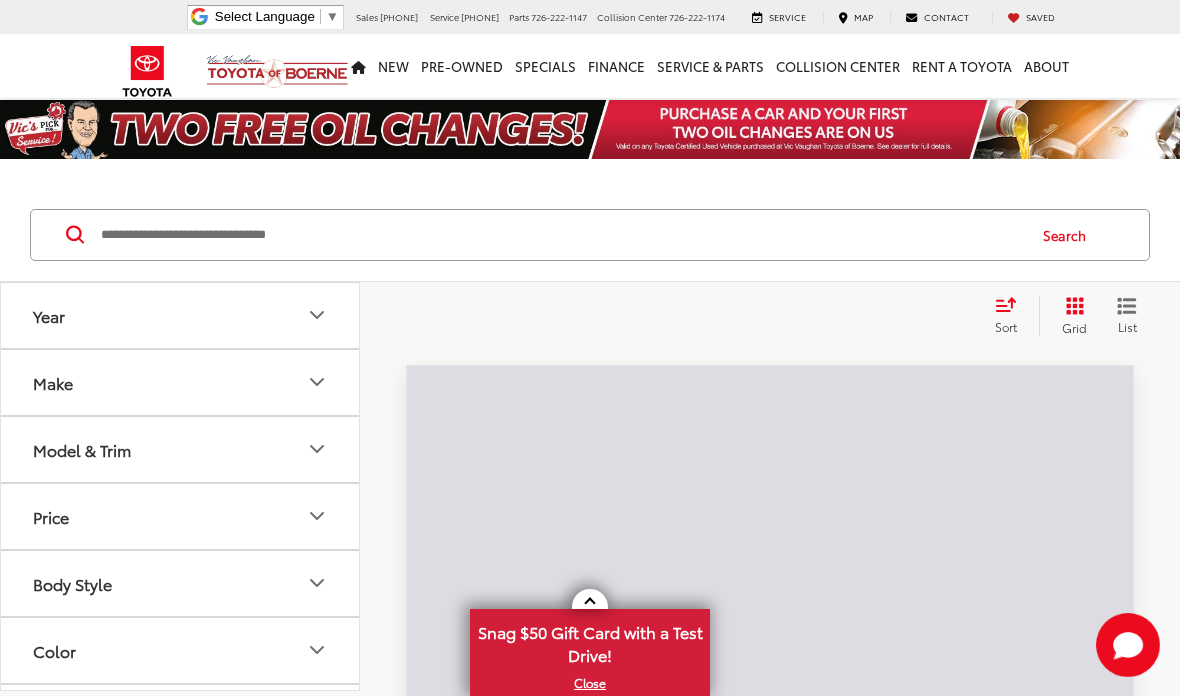 scroll, scrollTop: 0, scrollLeft: 0, axis: both 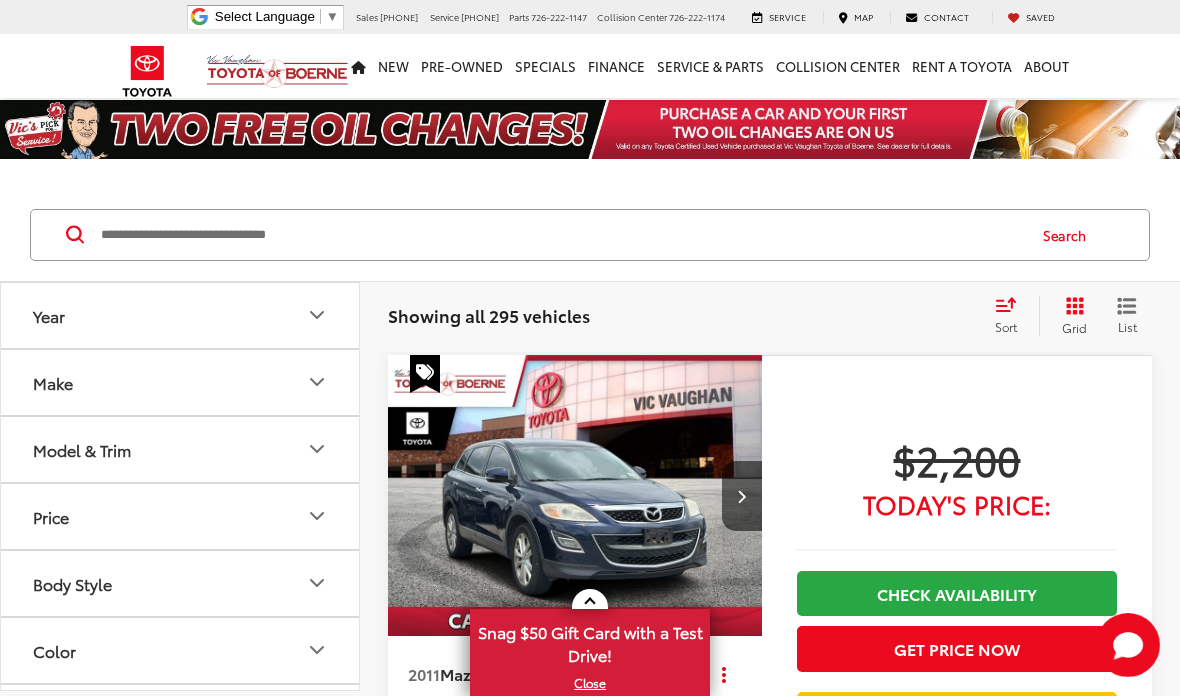 click at bounding box center (561, 235) 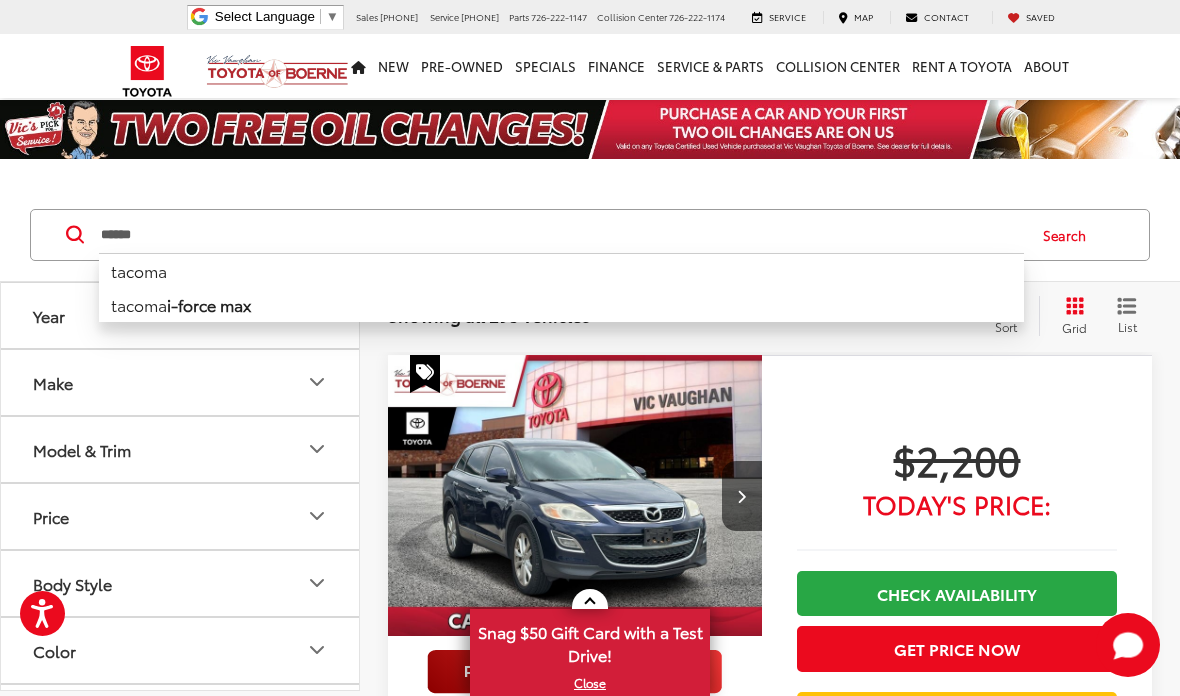 type on "******" 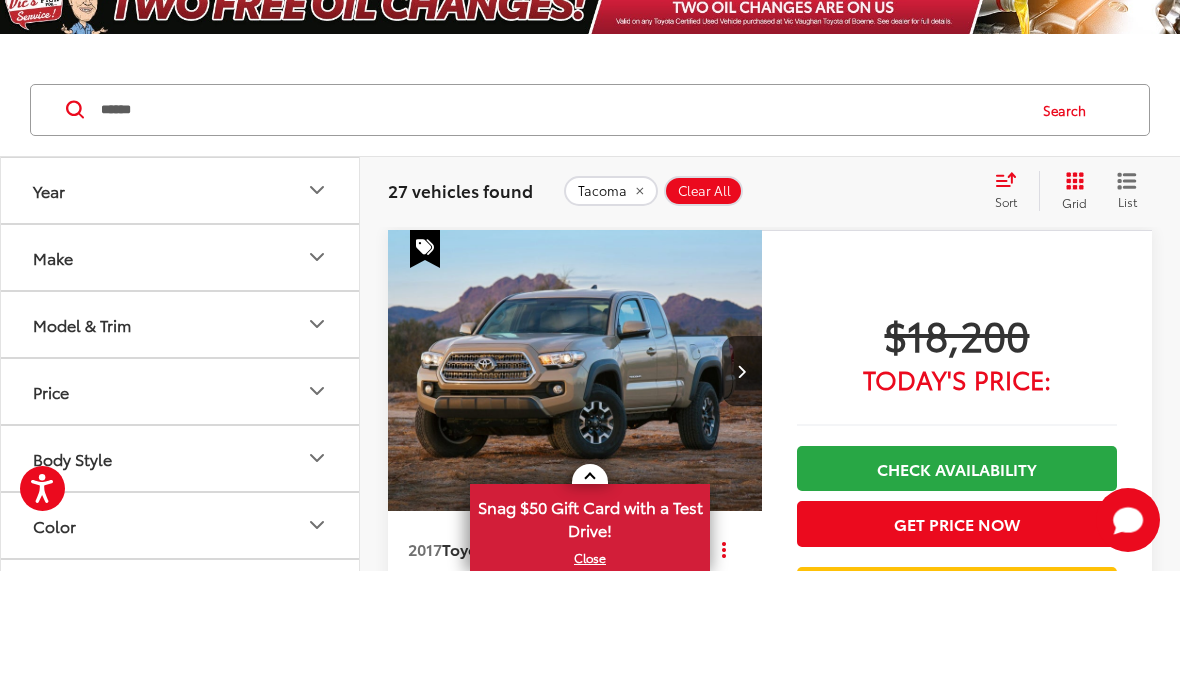 click on "Tacoma Clear All + 0" at bounding box center [770, 316] 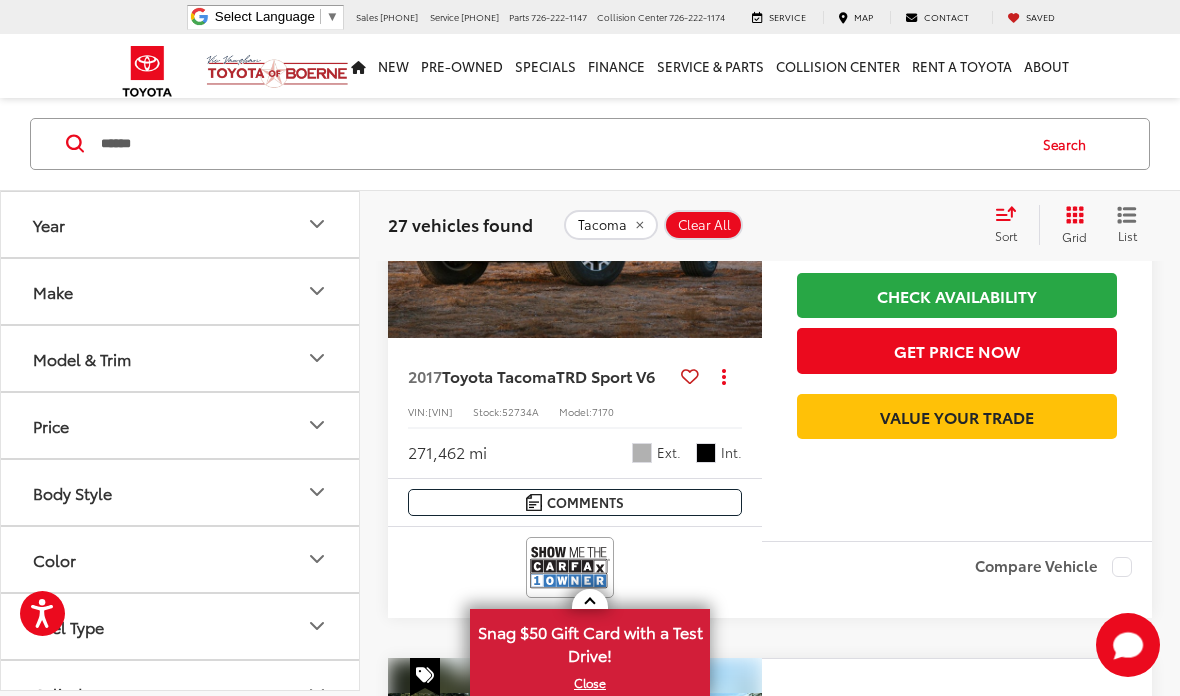 scroll, scrollTop: 295, scrollLeft: 0, axis: vertical 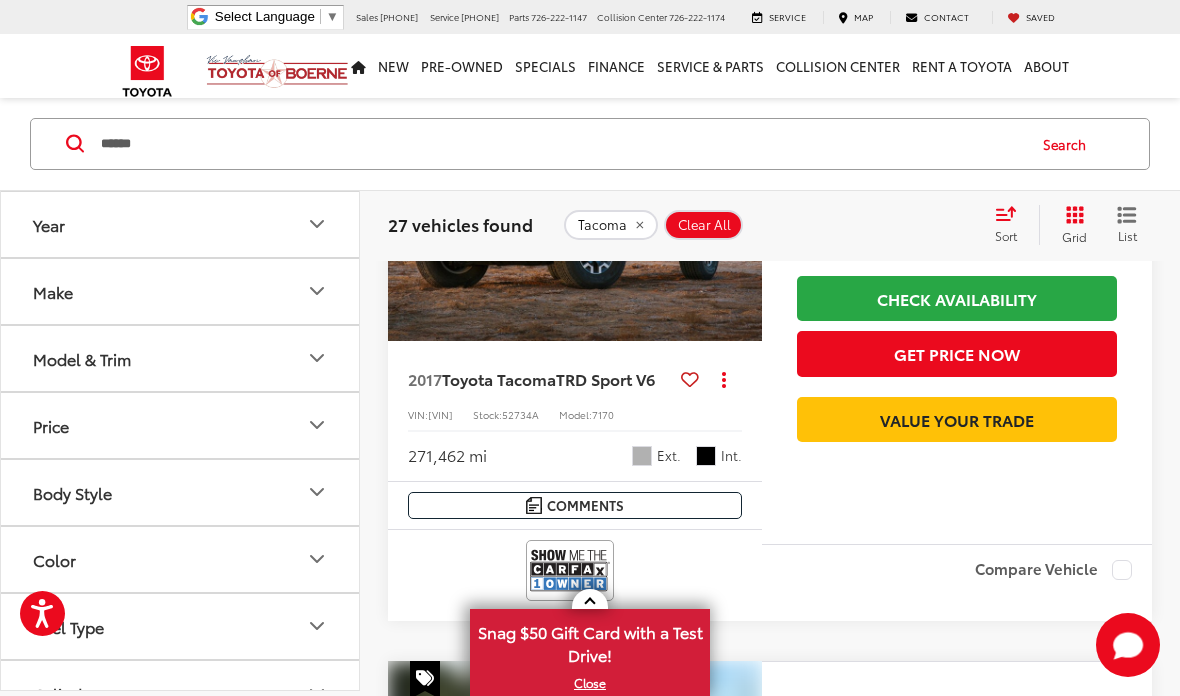 click on "Drivetrain" at bounding box center (181, 760) 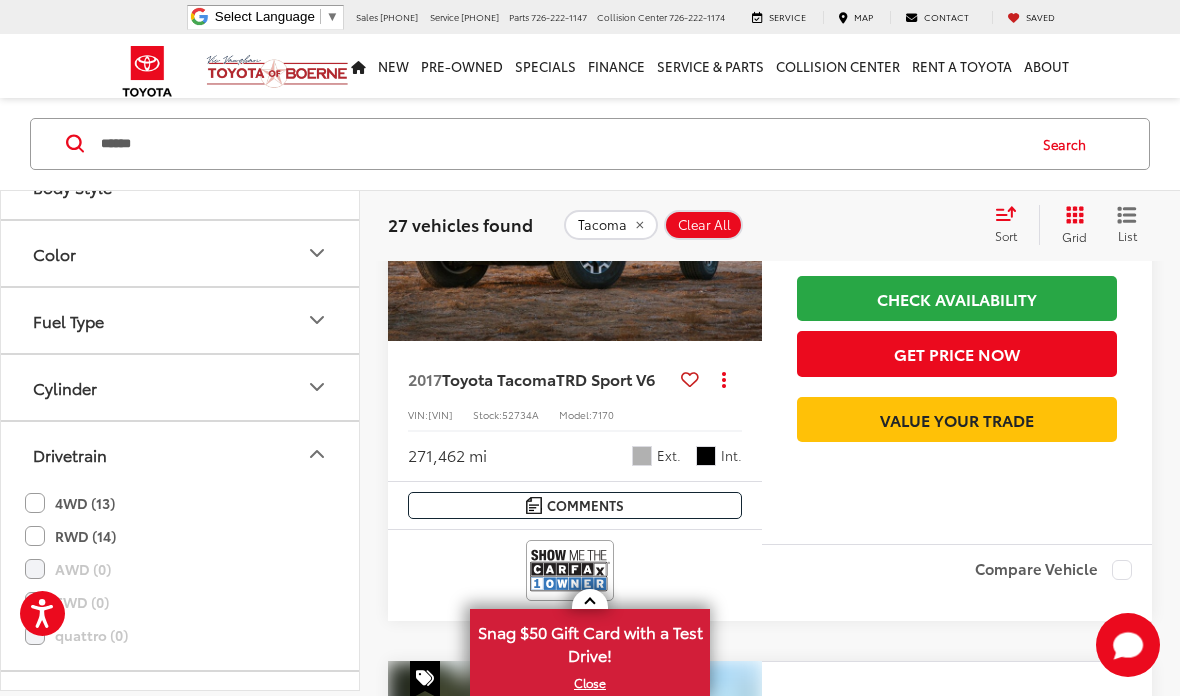 click 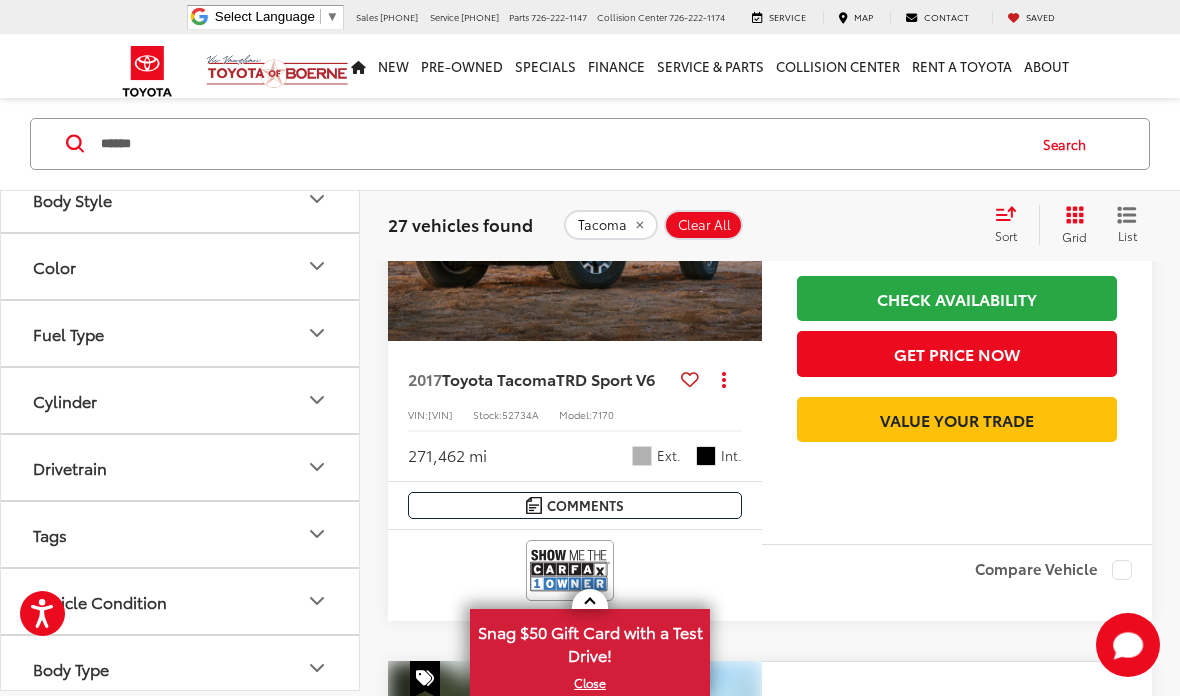 scroll, scrollTop: 292, scrollLeft: 0, axis: vertical 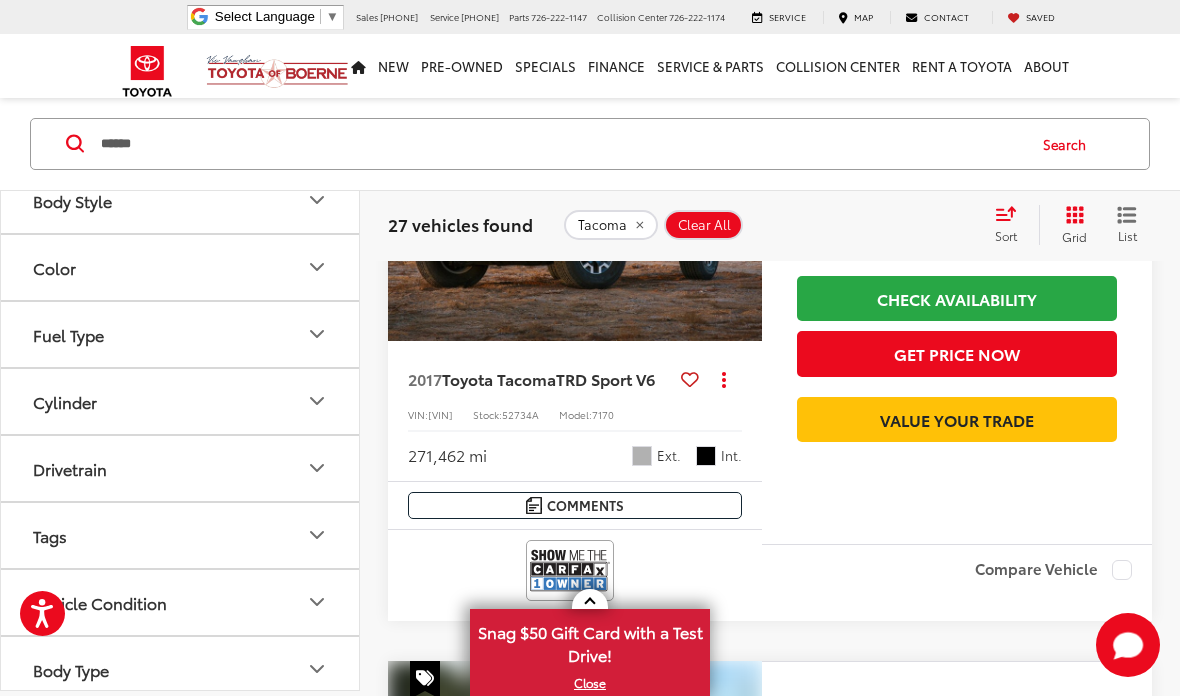 click 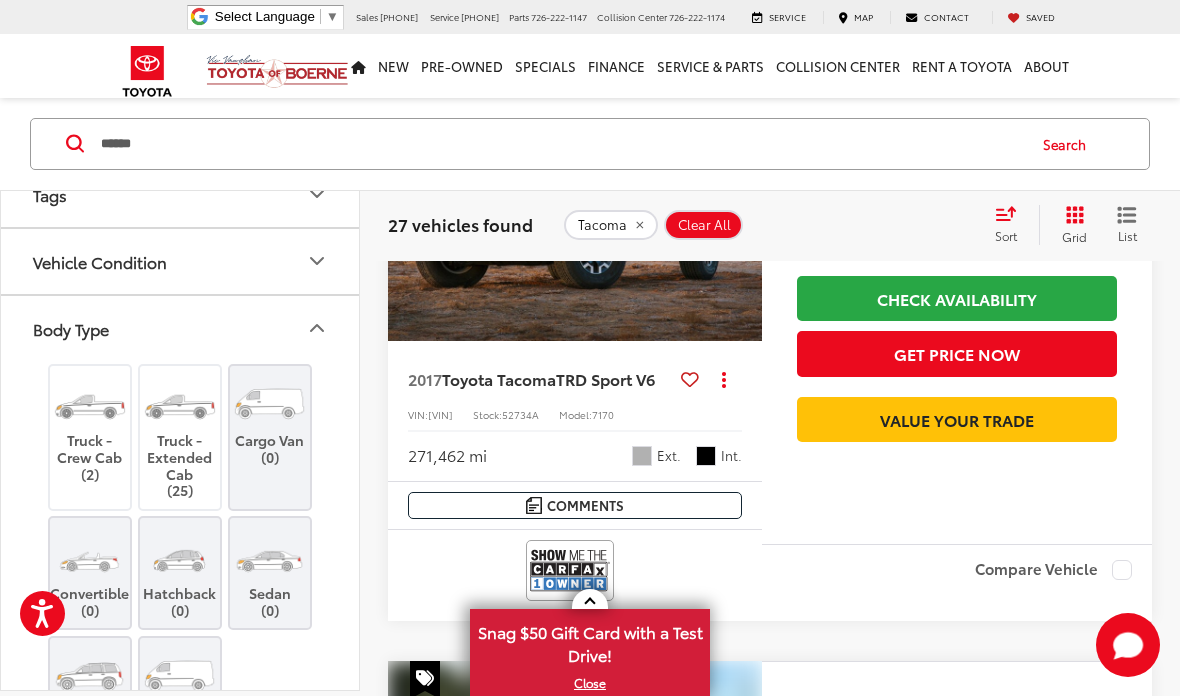 scroll, scrollTop: 657, scrollLeft: 0, axis: vertical 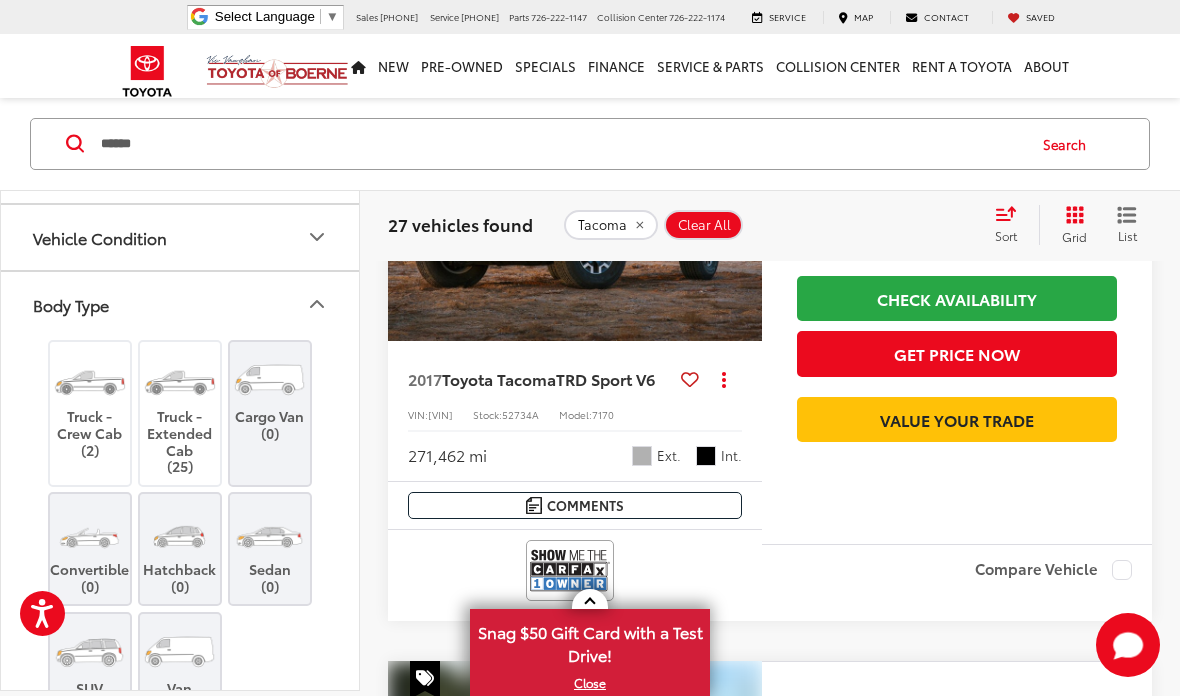 click on "Truck - Extended Cab   (25)" at bounding box center [180, 413] 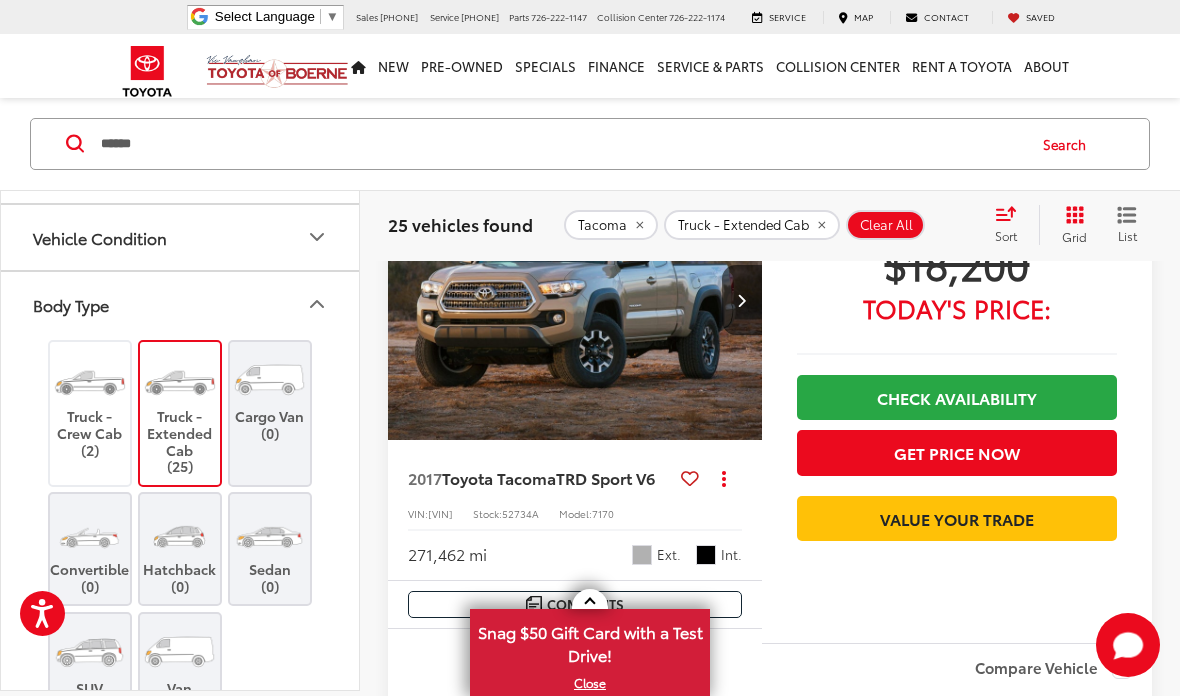 scroll, scrollTop: 230, scrollLeft: 0, axis: vertical 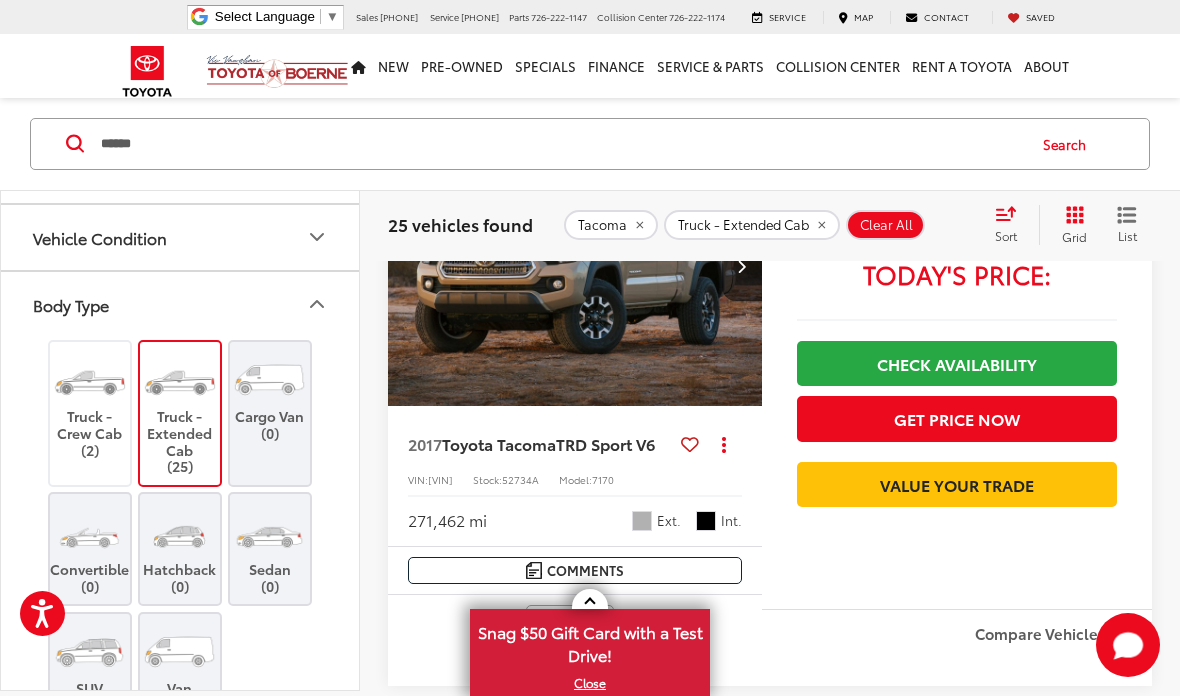 click 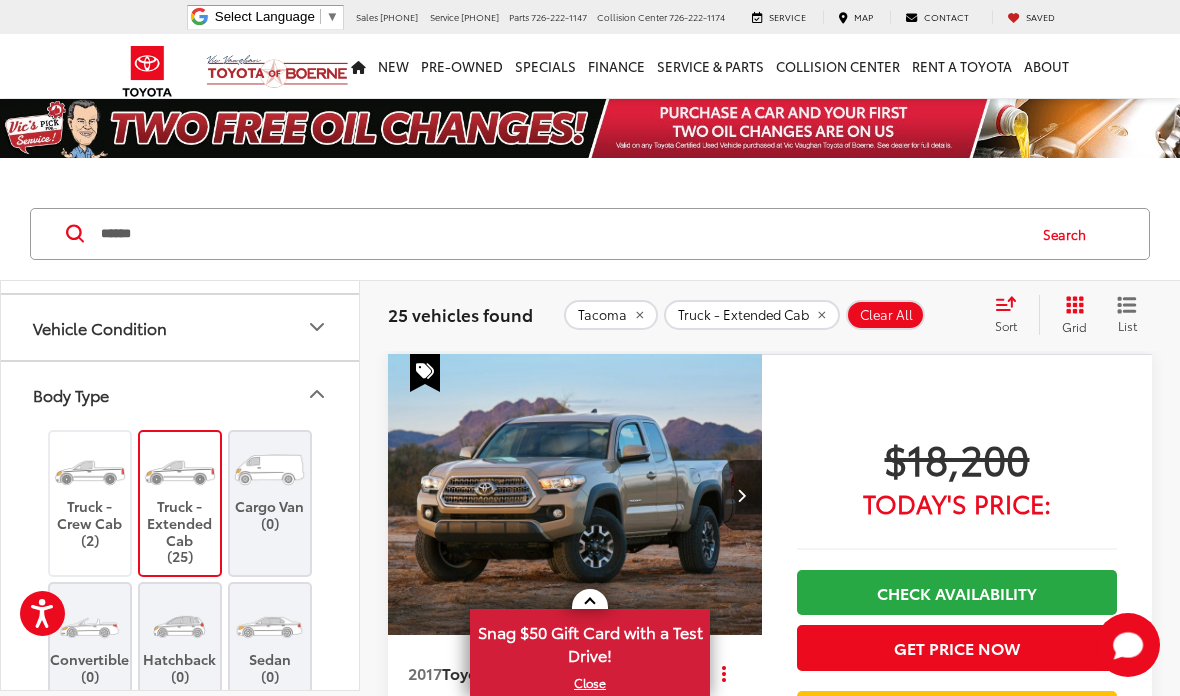 scroll, scrollTop: 0, scrollLeft: 0, axis: both 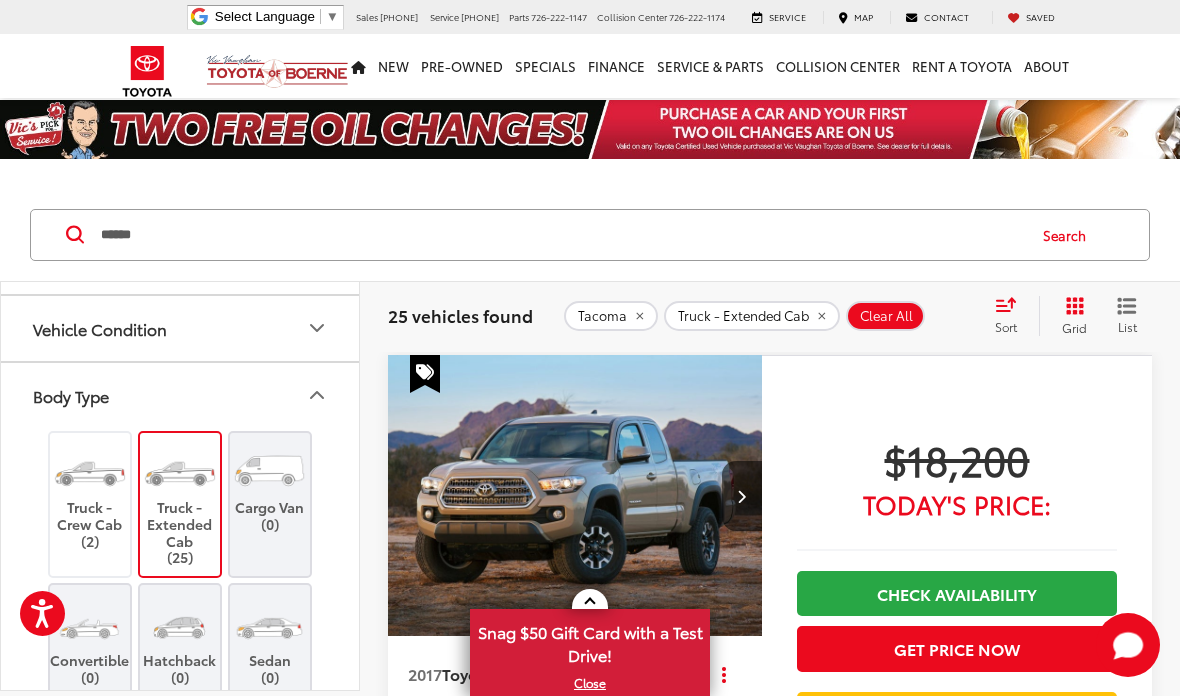 click 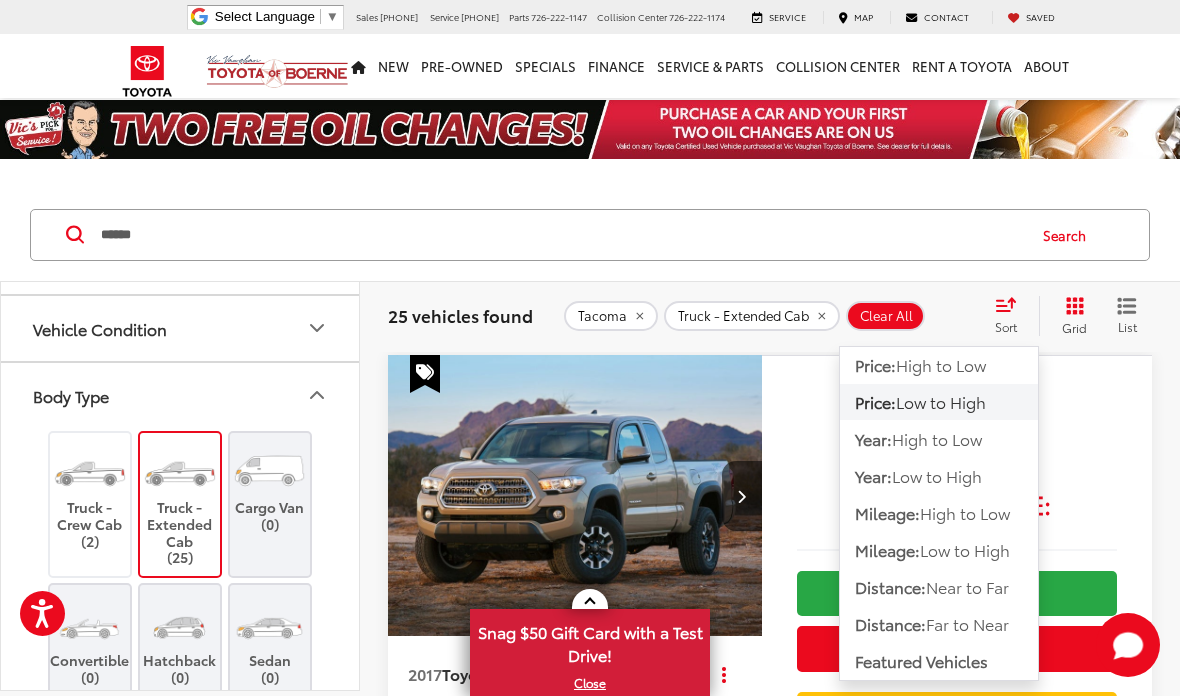 click on "Low to High" at bounding box center (937, 475) 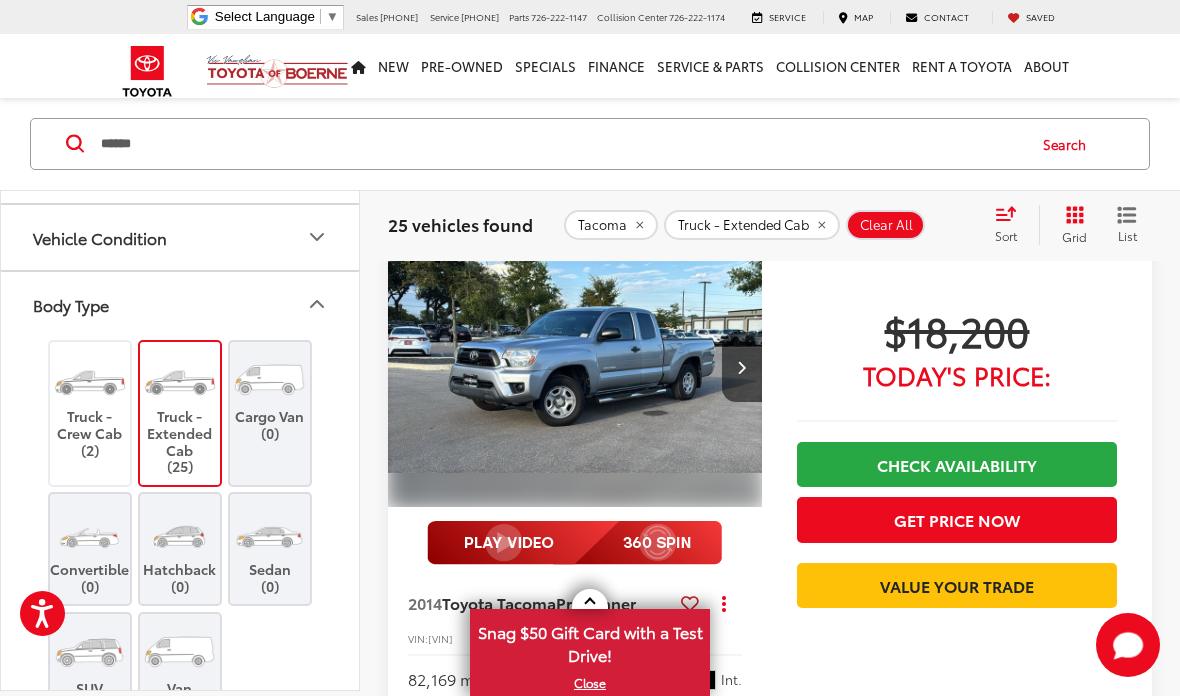 scroll, scrollTop: 128, scrollLeft: 0, axis: vertical 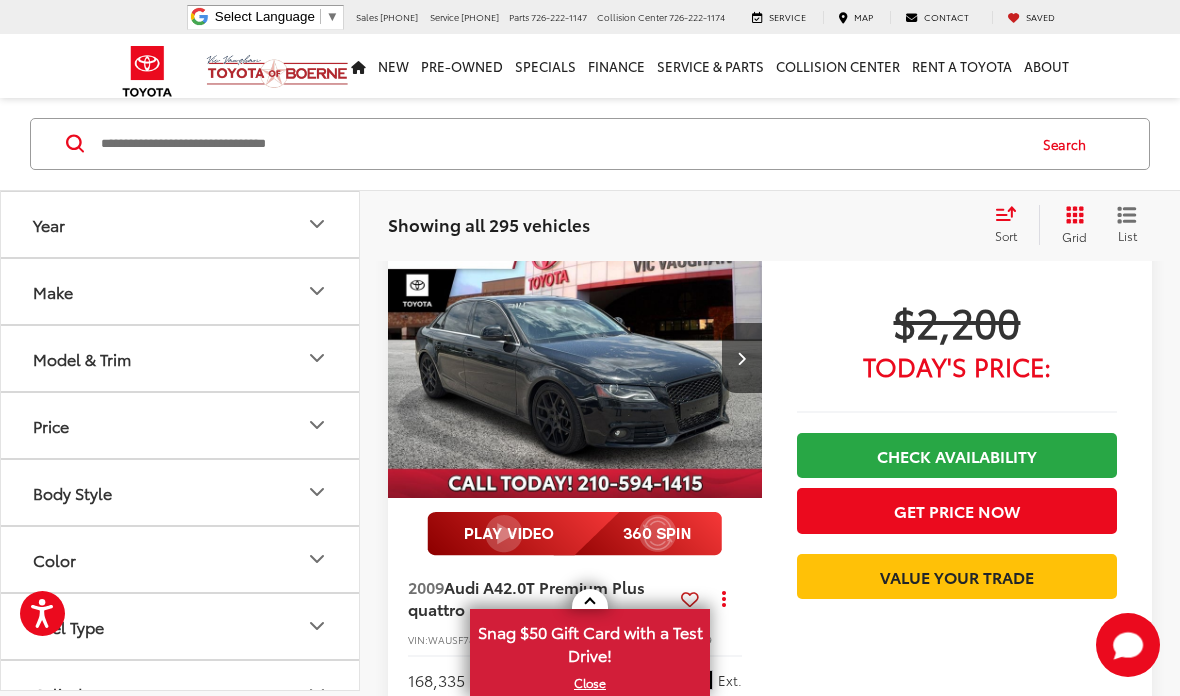 click at bounding box center (561, 144) 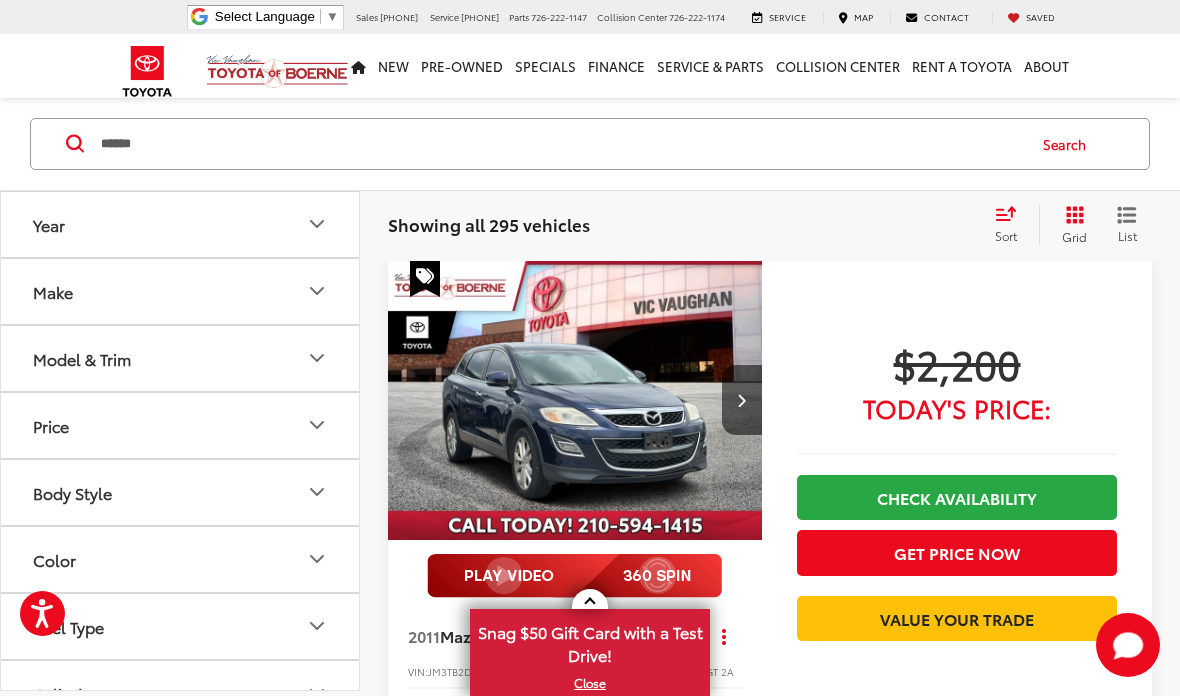 scroll, scrollTop: 91, scrollLeft: 0, axis: vertical 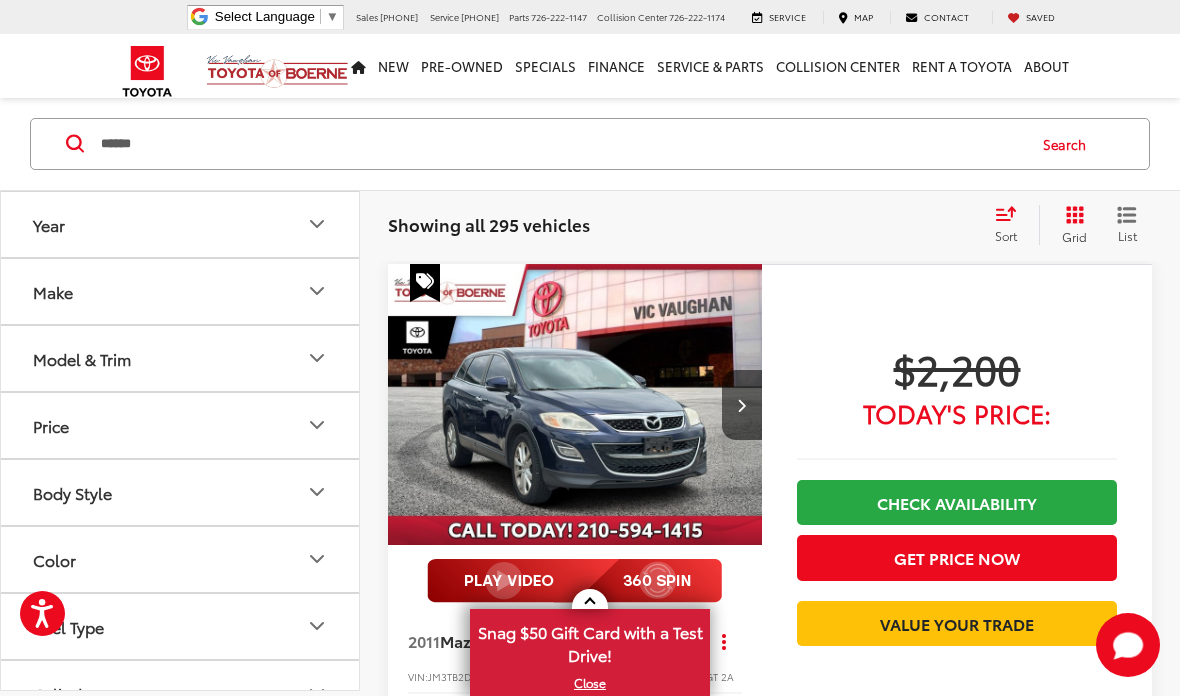click on "****** ****** Search" at bounding box center (590, 144) 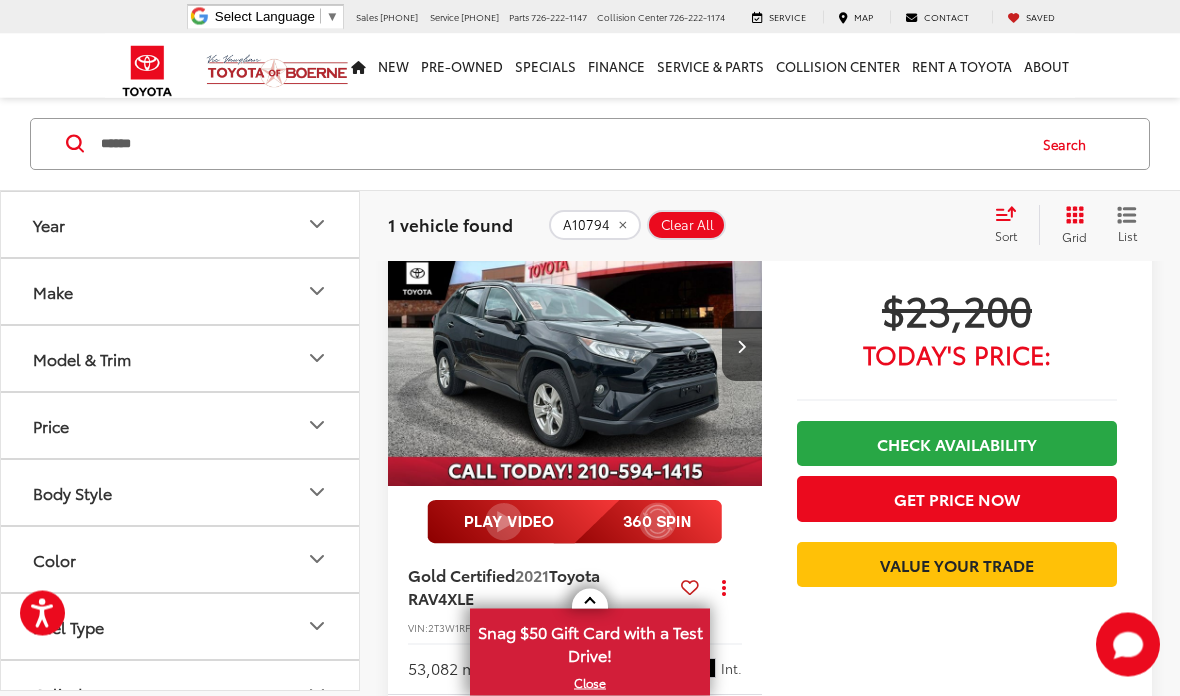 scroll, scrollTop: 0, scrollLeft: 0, axis: both 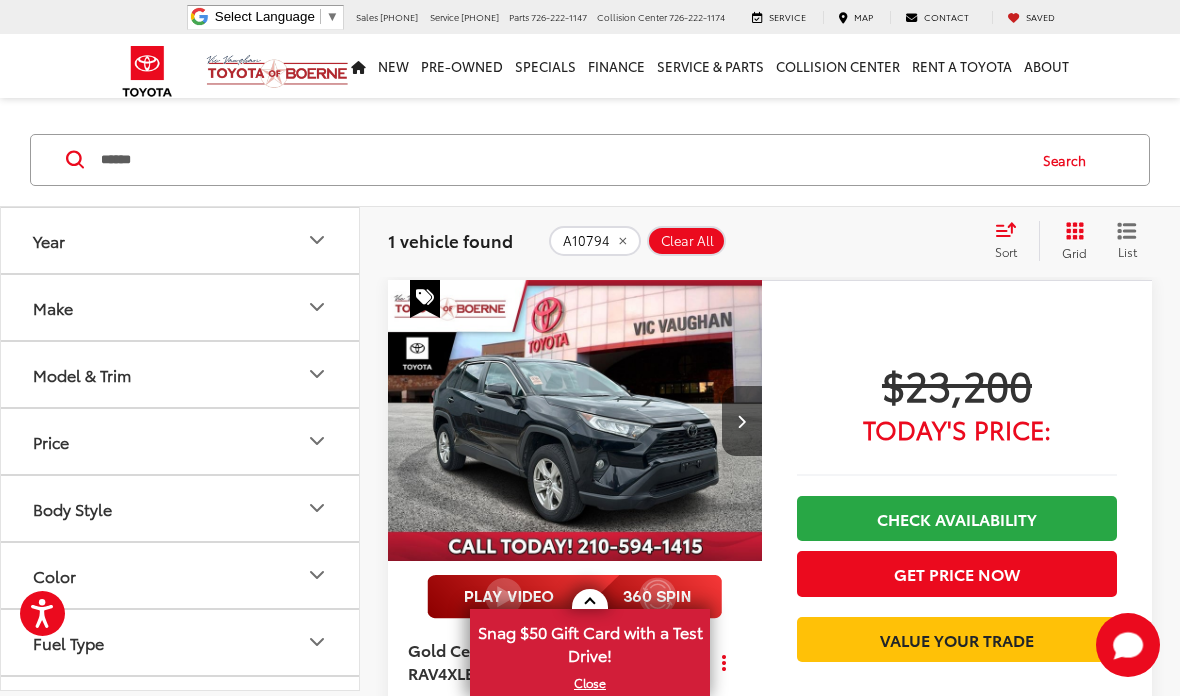 click on "******" at bounding box center [561, 160] 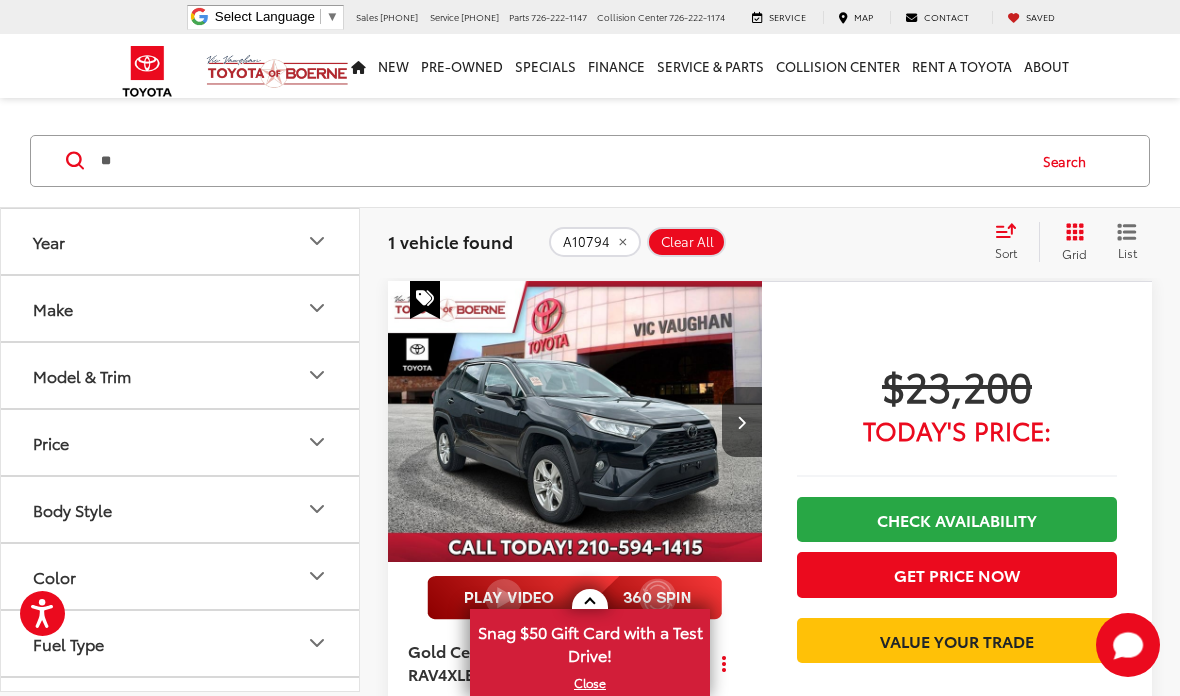 type on "*" 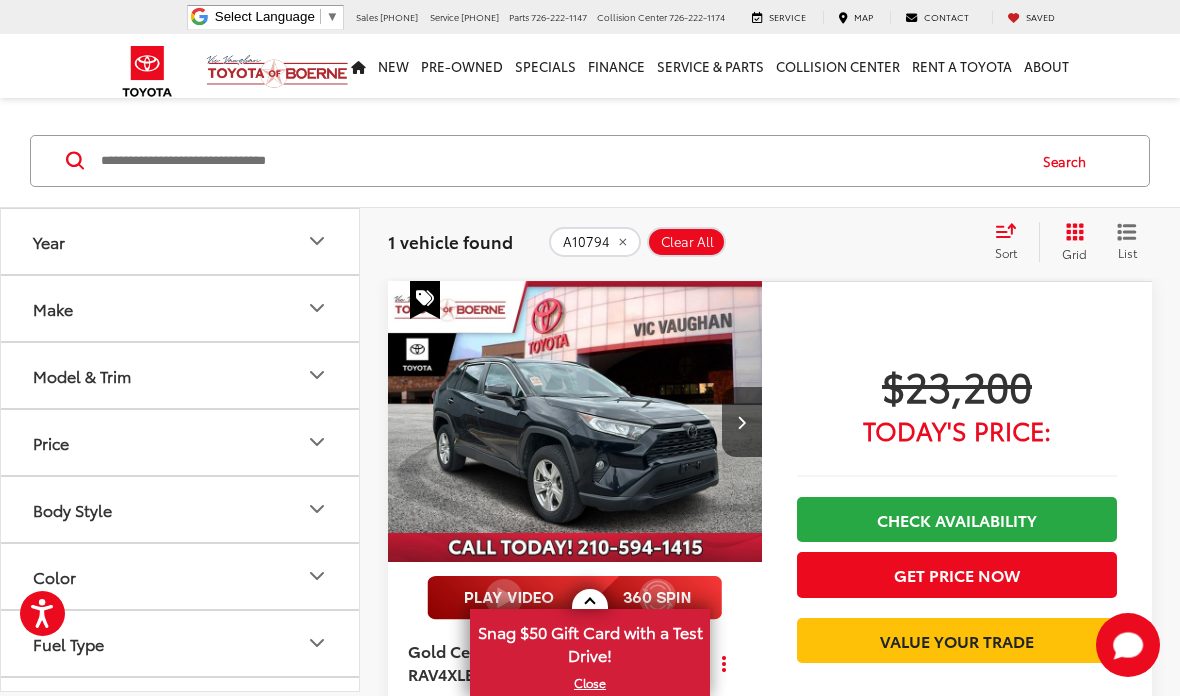 type 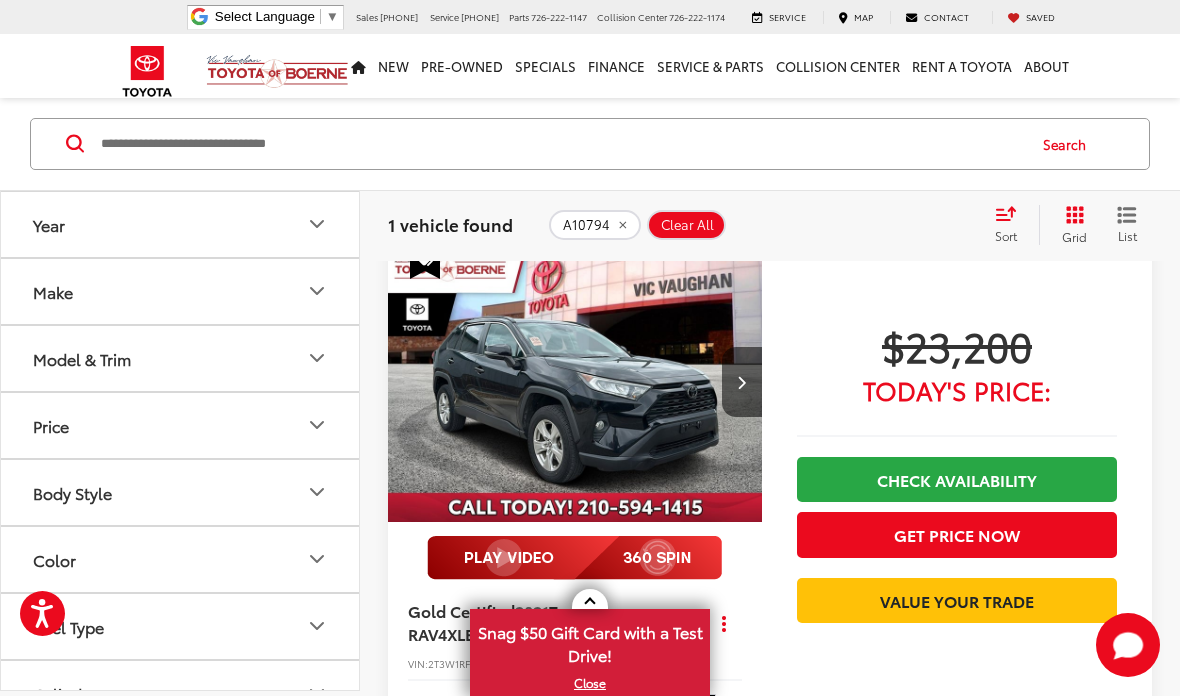 scroll, scrollTop: 119, scrollLeft: 0, axis: vertical 